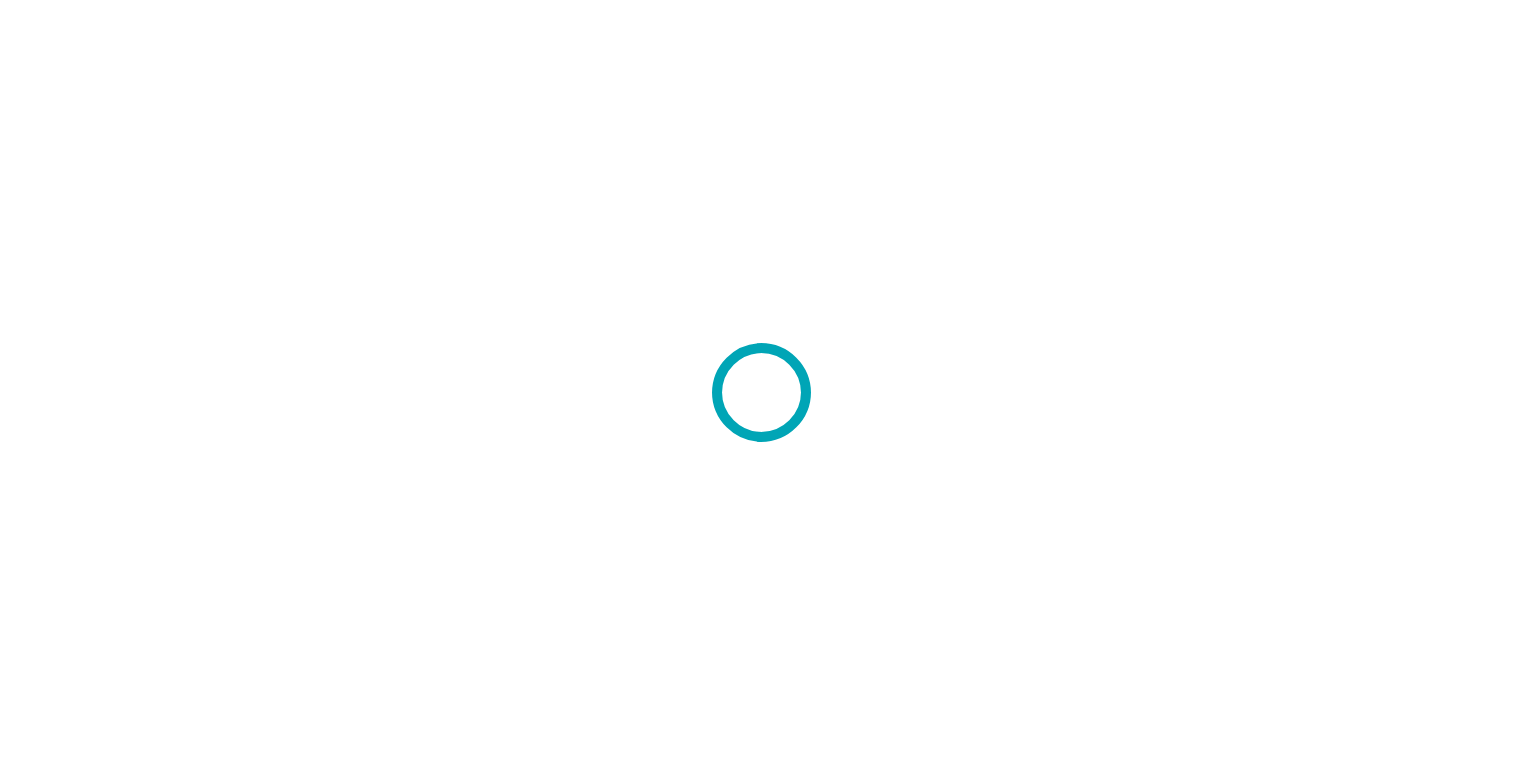 scroll, scrollTop: 0, scrollLeft: 0, axis: both 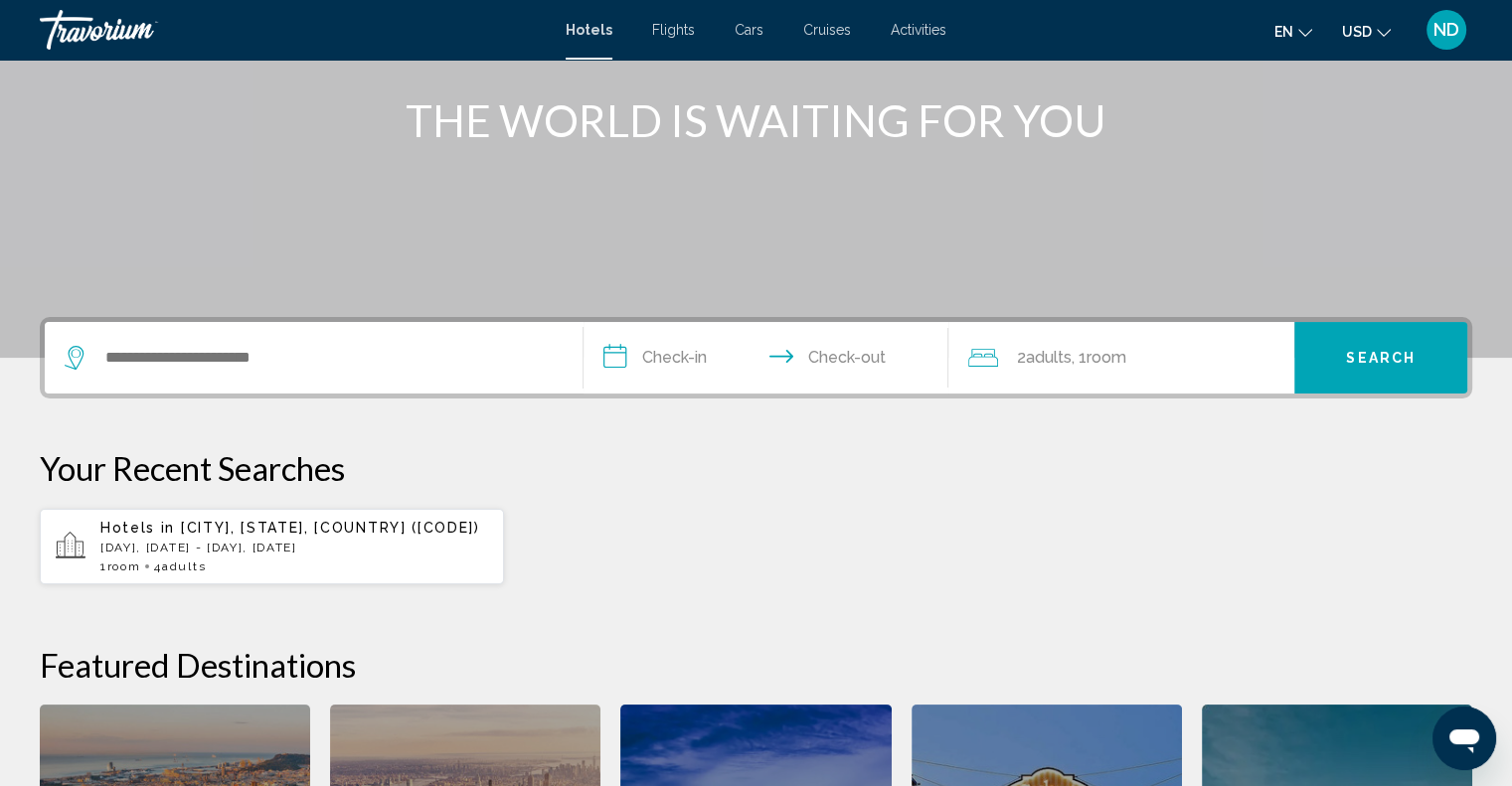 click on "**********" at bounding box center (770, 361) 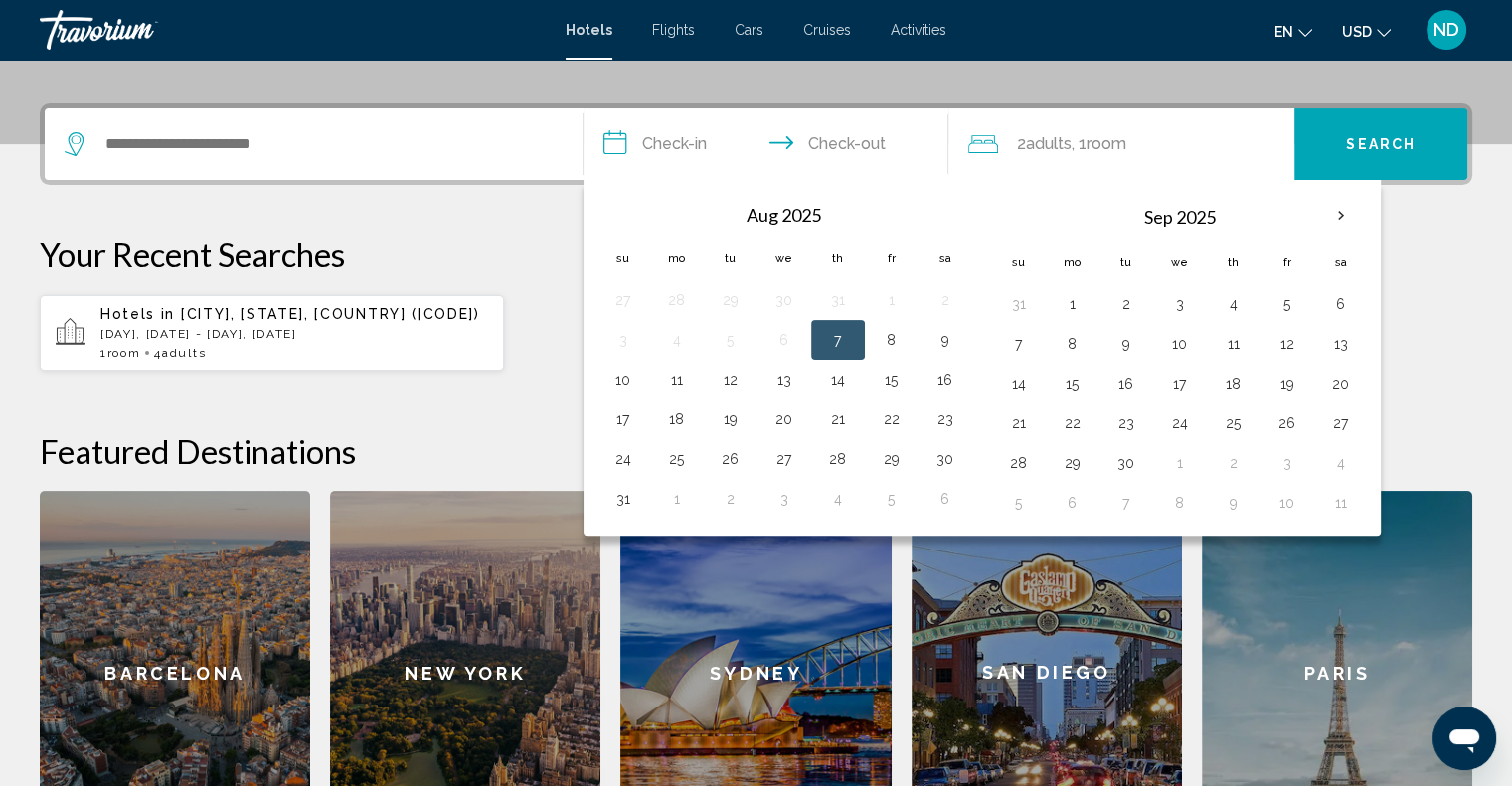 scroll, scrollTop: 490, scrollLeft: 0, axis: vertical 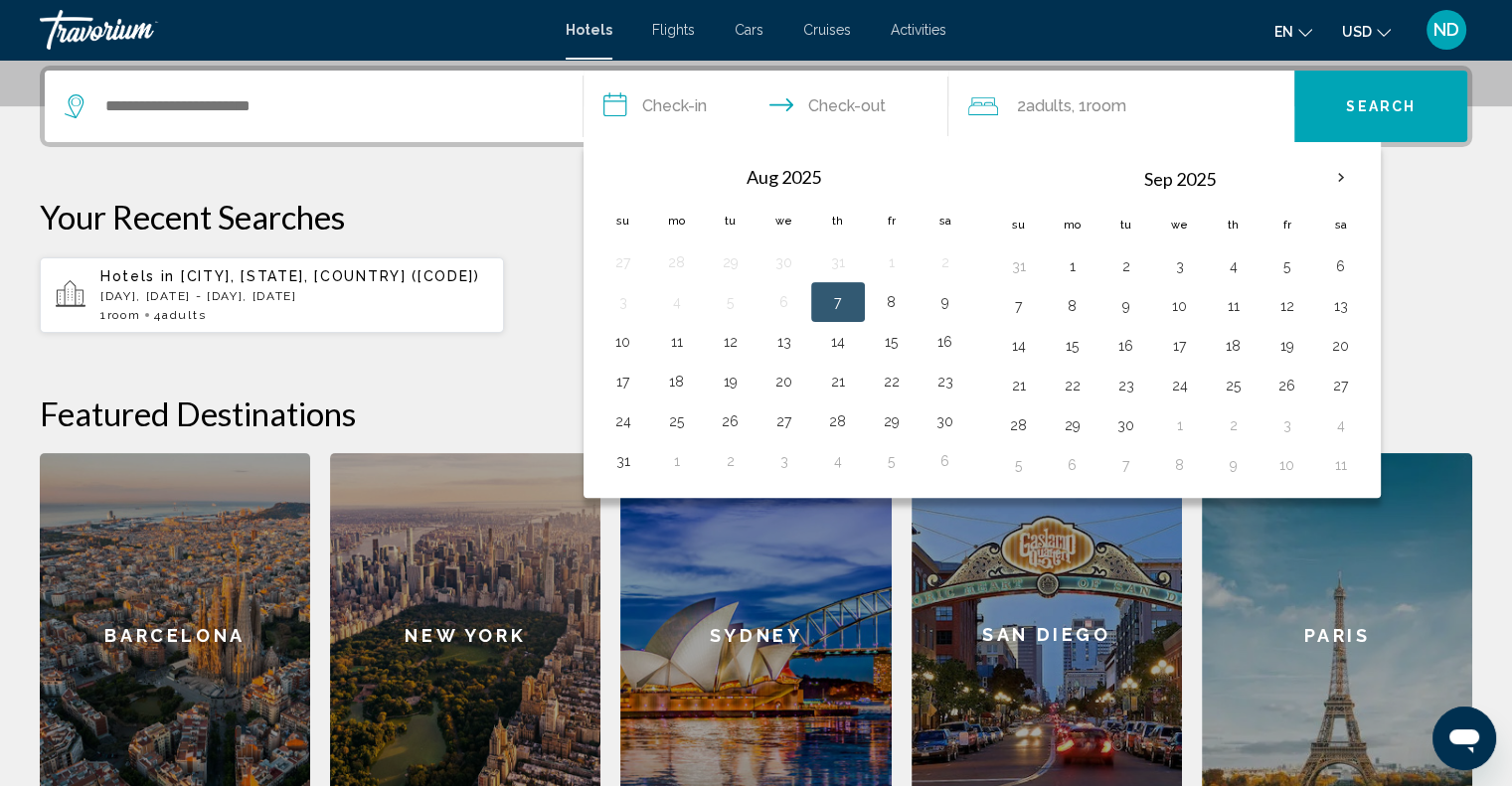 click on "**********" at bounding box center (770, 109) 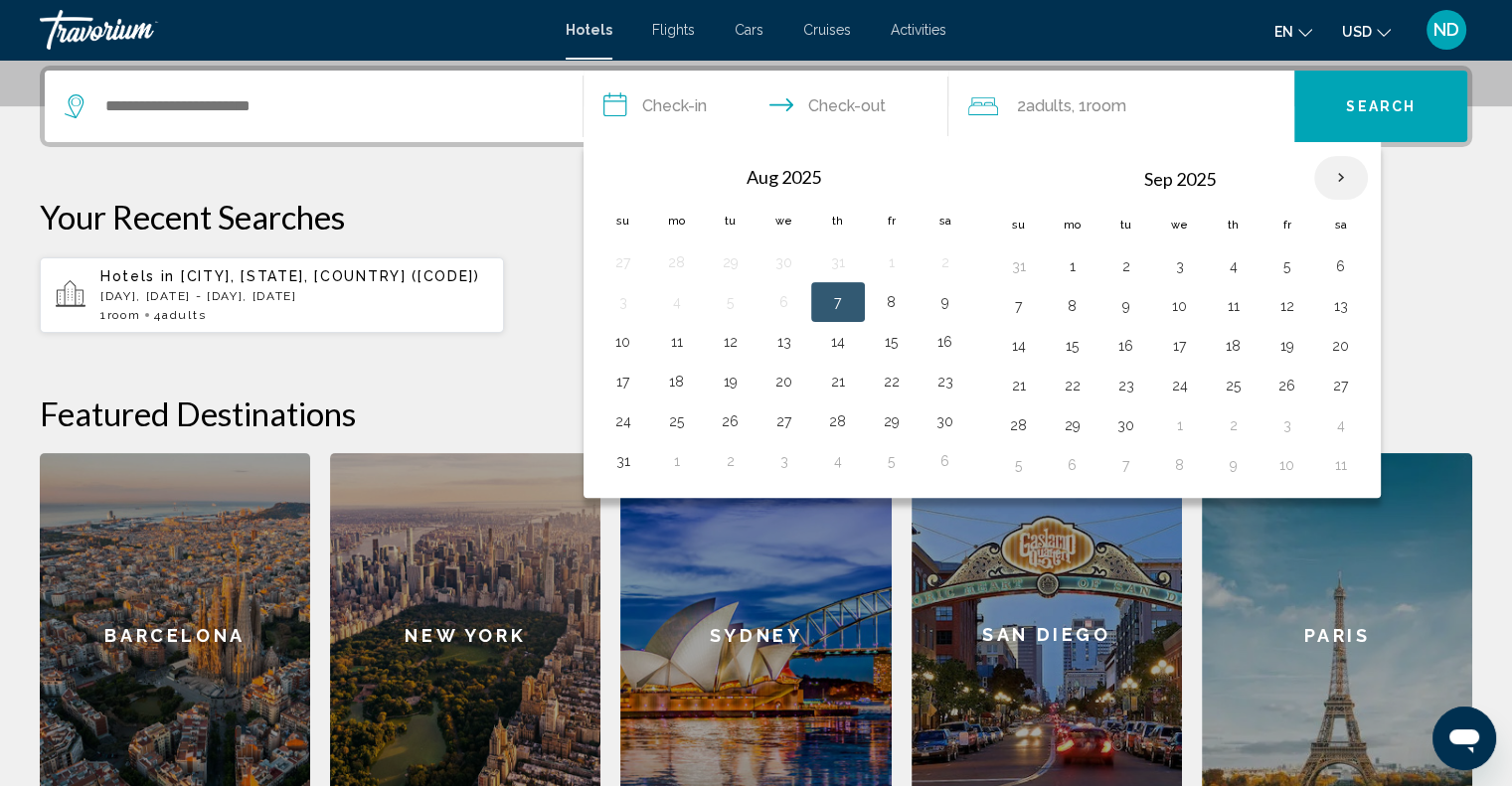 click at bounding box center [1341, 178] 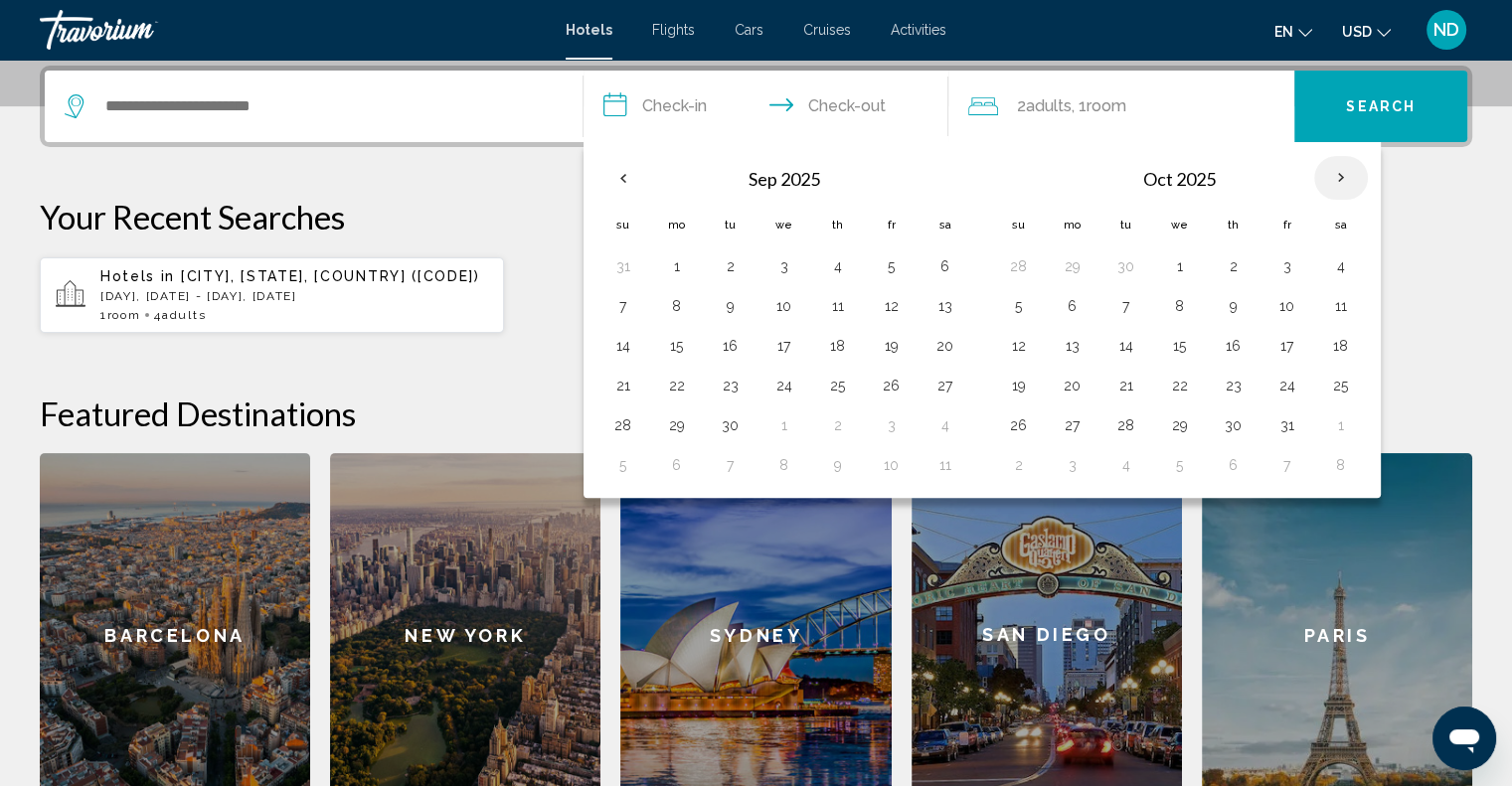 click at bounding box center [1341, 178] 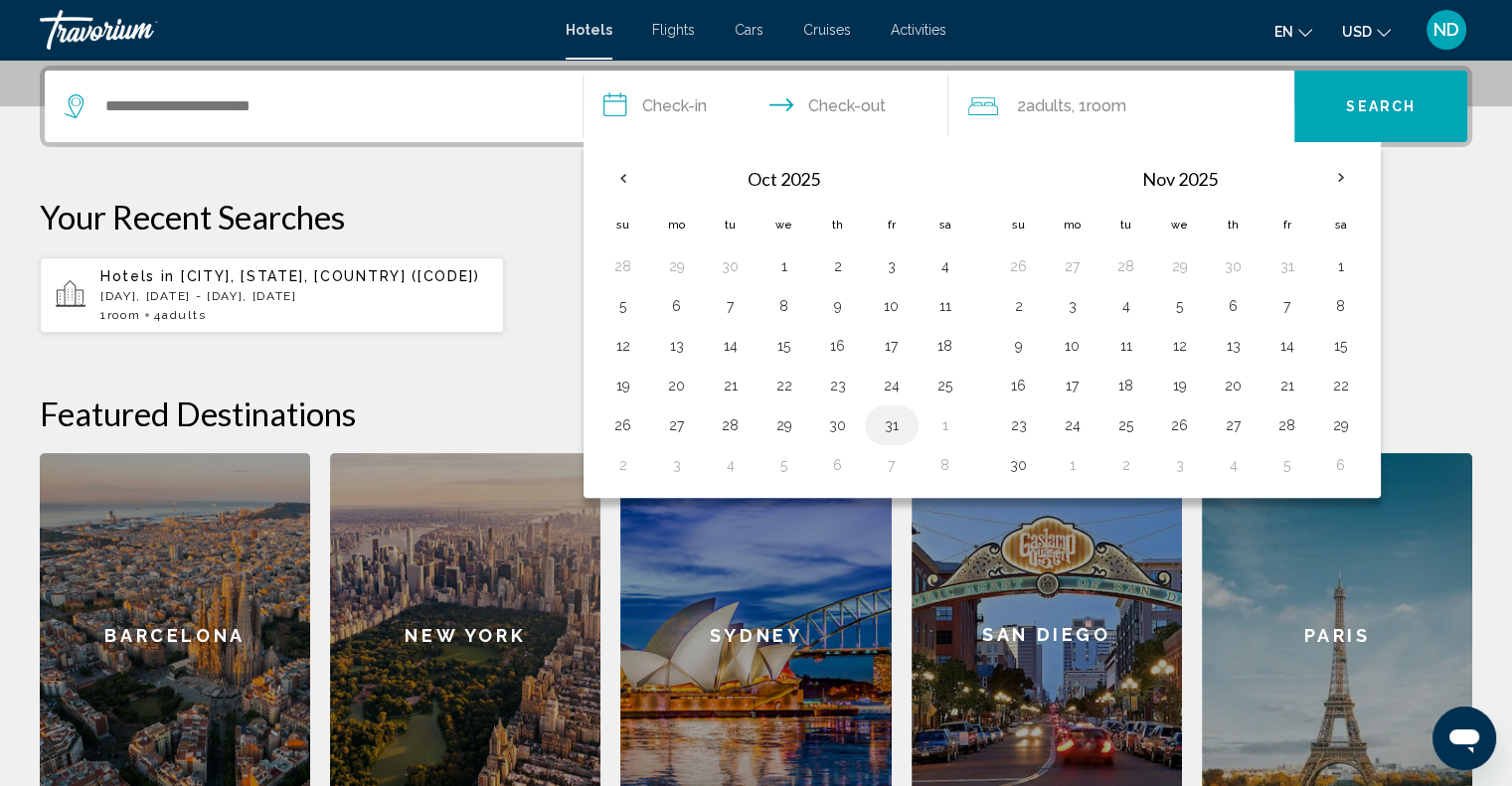 click on "31" at bounding box center (892, 425) 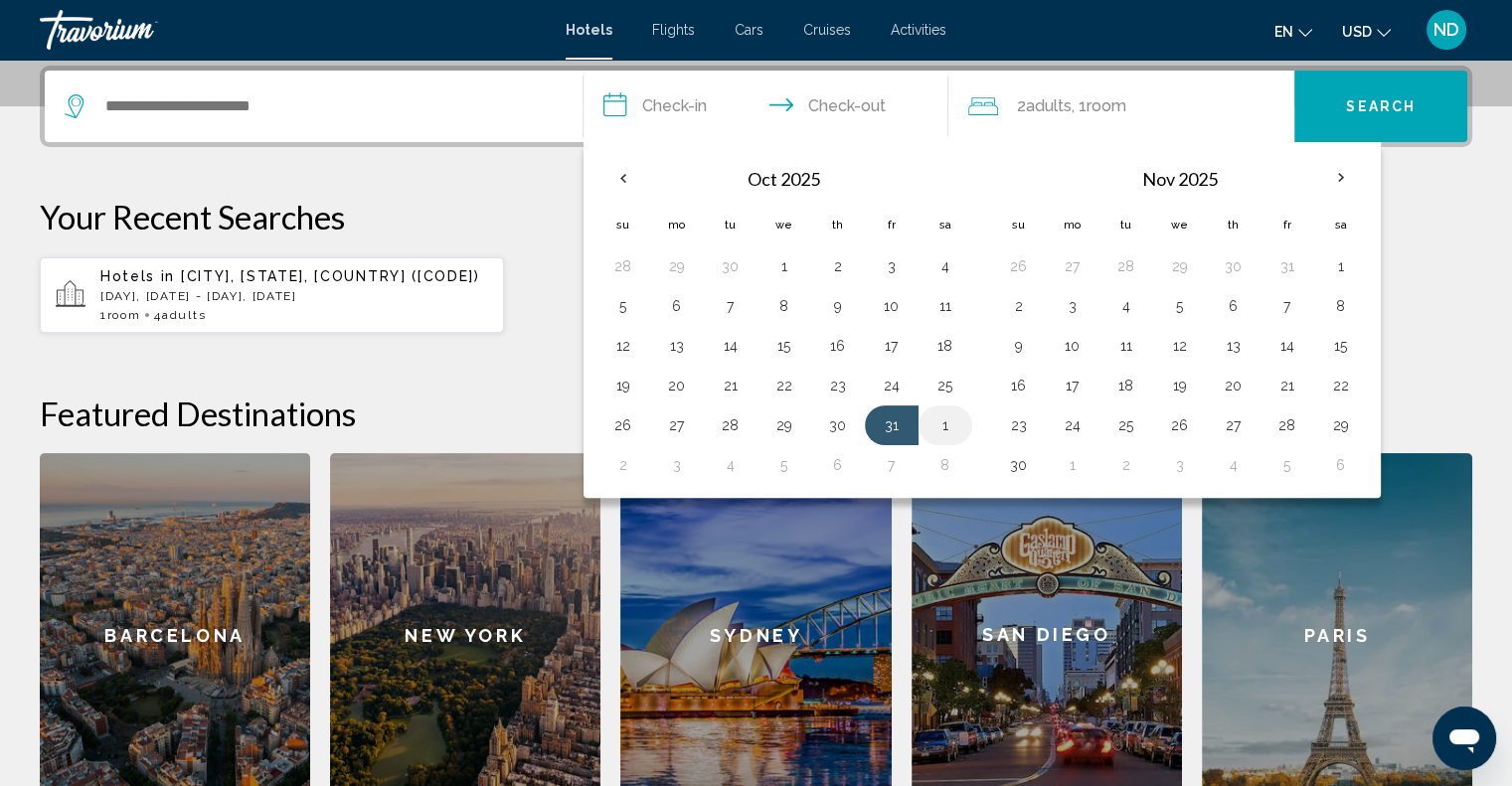 click on "1" at bounding box center (945, 425) 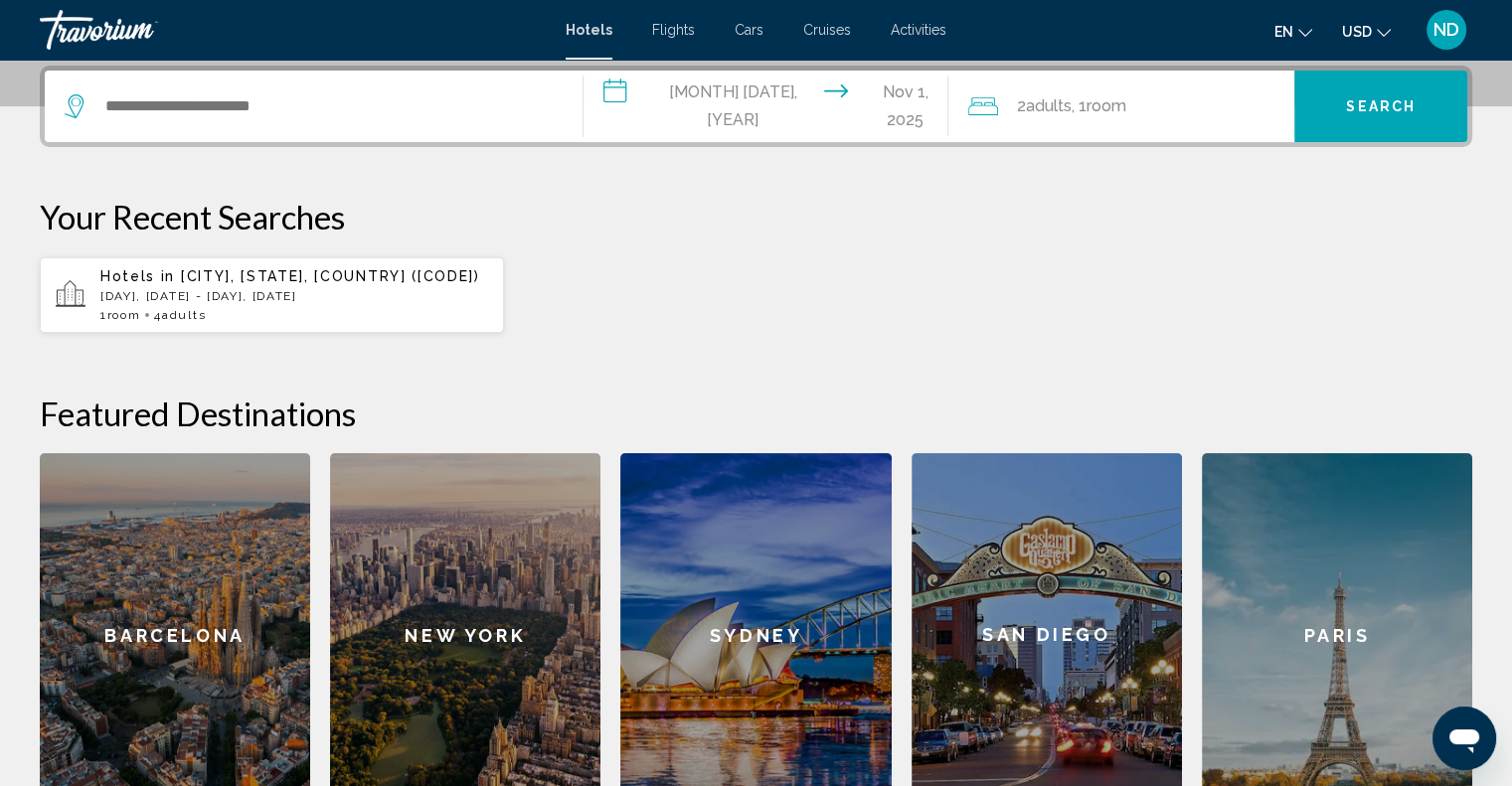 click on "2  Adult Adults , 1  Room rooms" 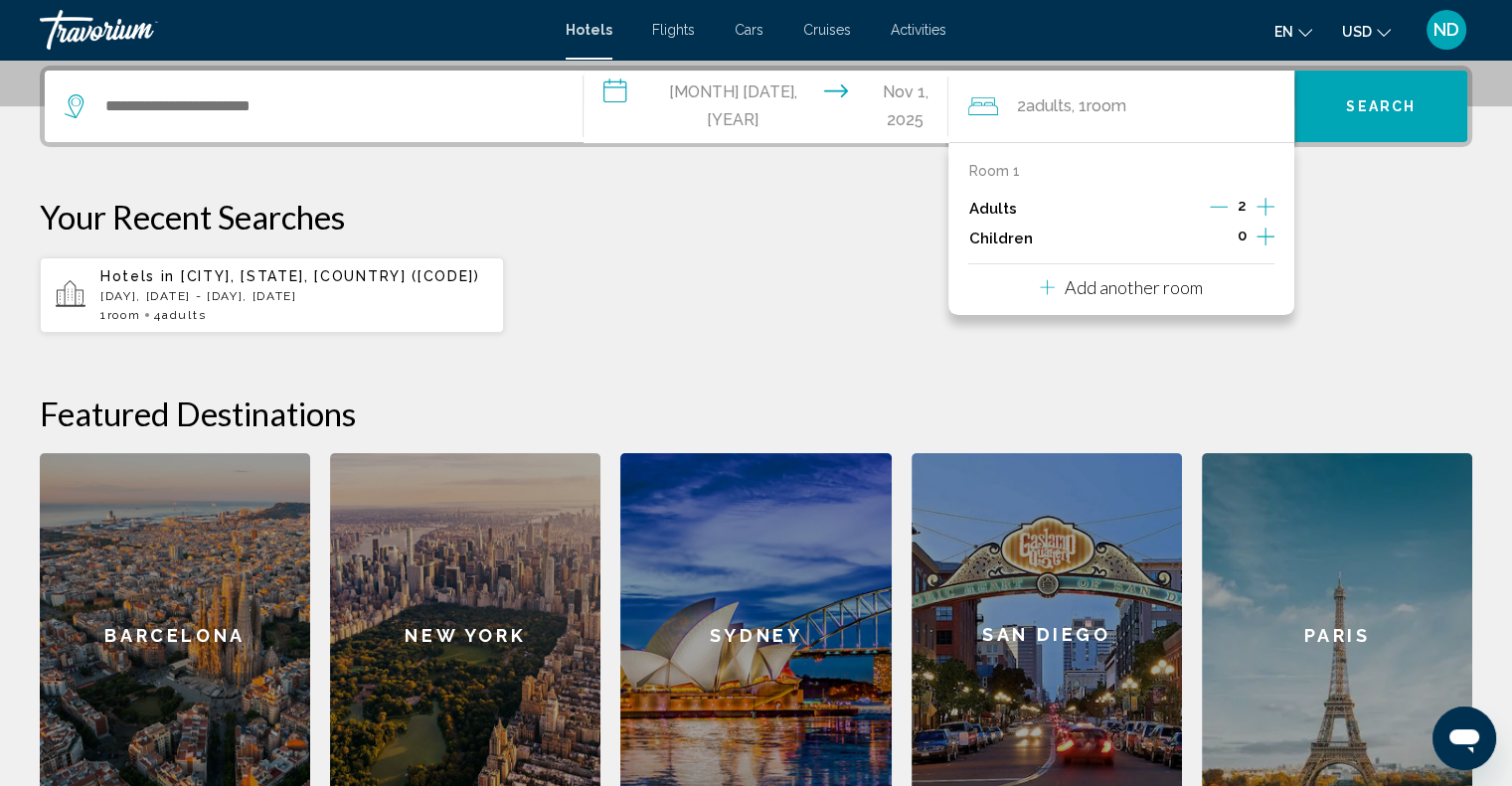 click 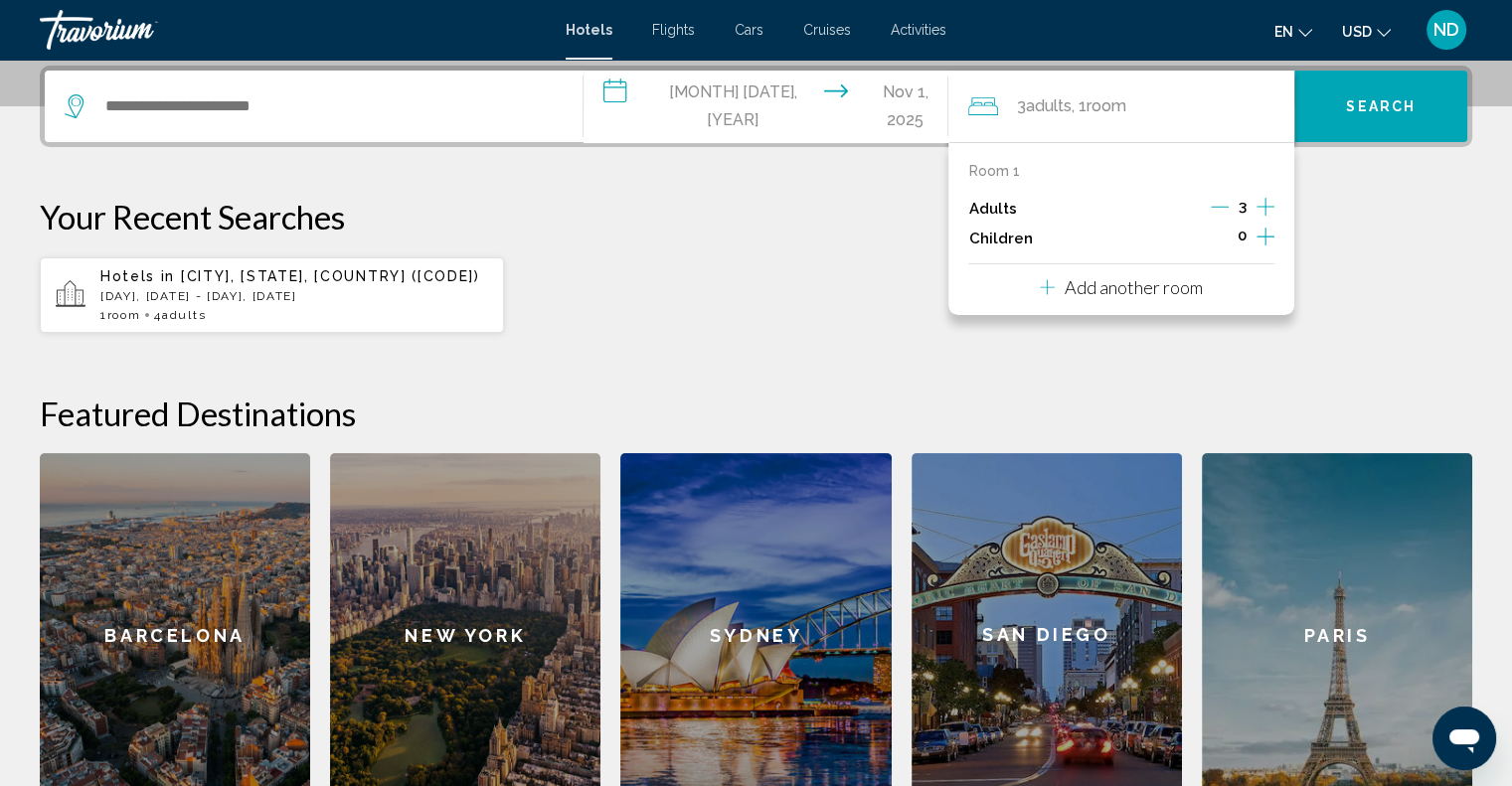 click 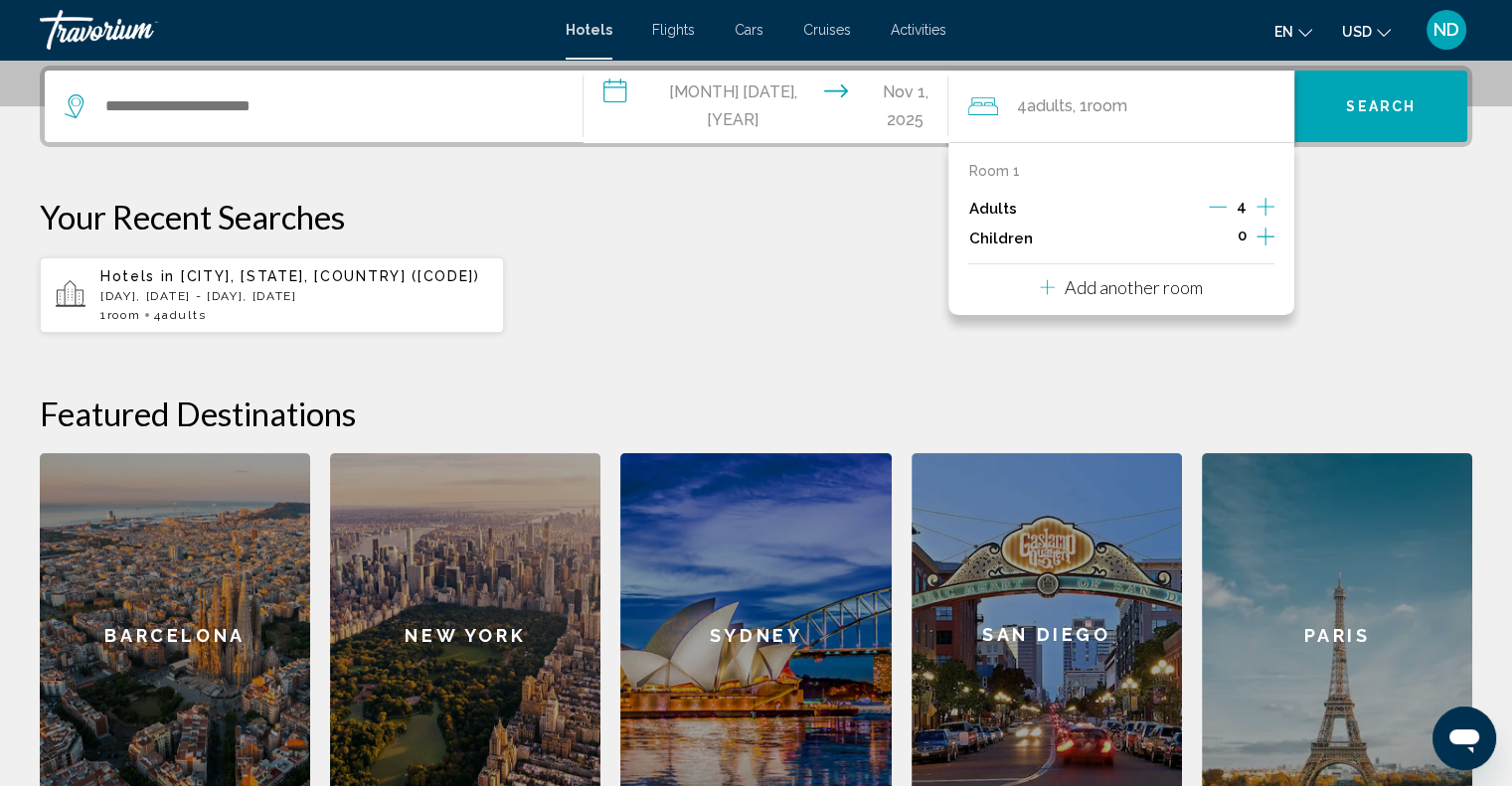 click on "Your Recent Searches" at bounding box center (756, 217) 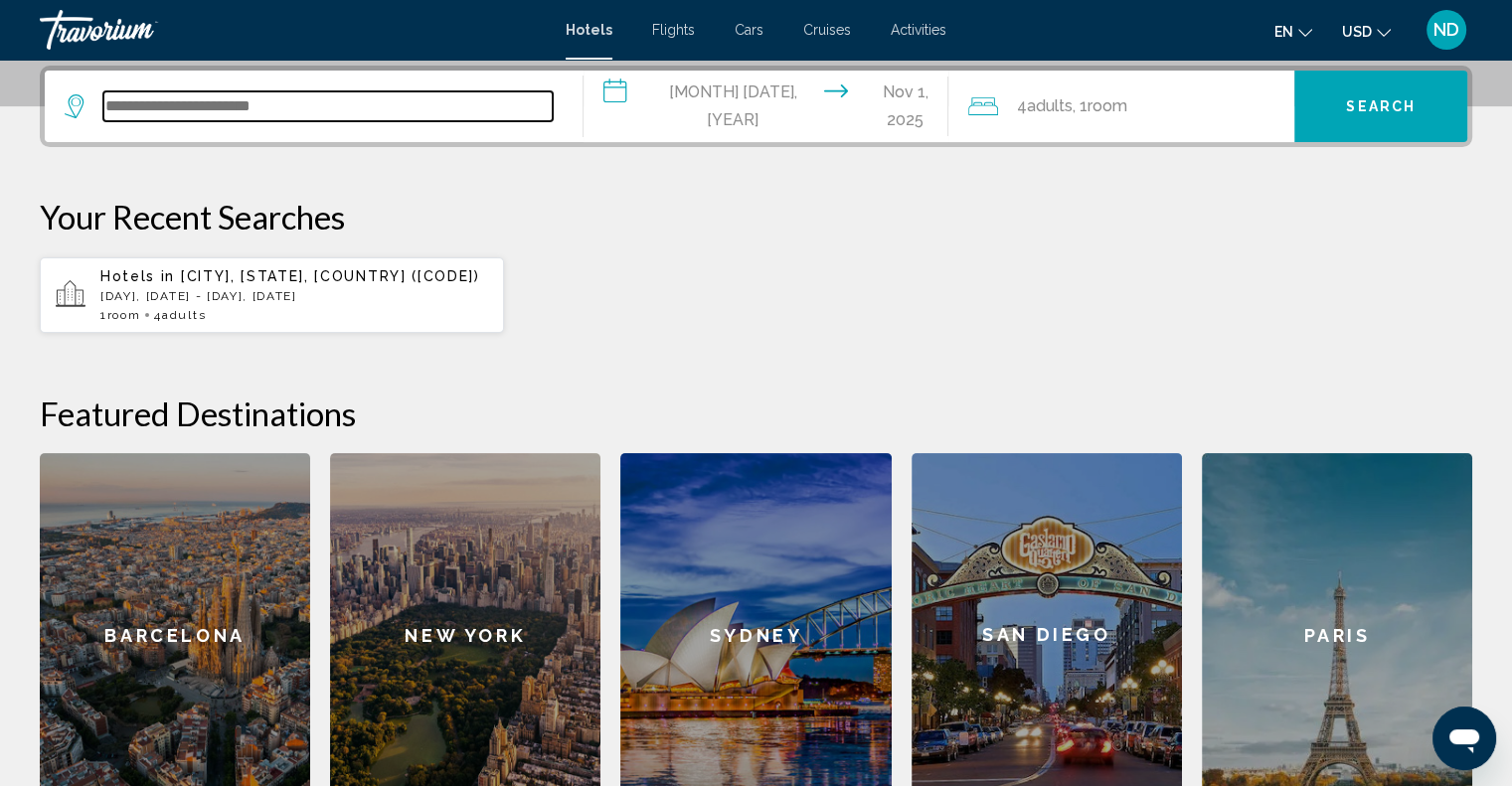 click at bounding box center (328, 106) 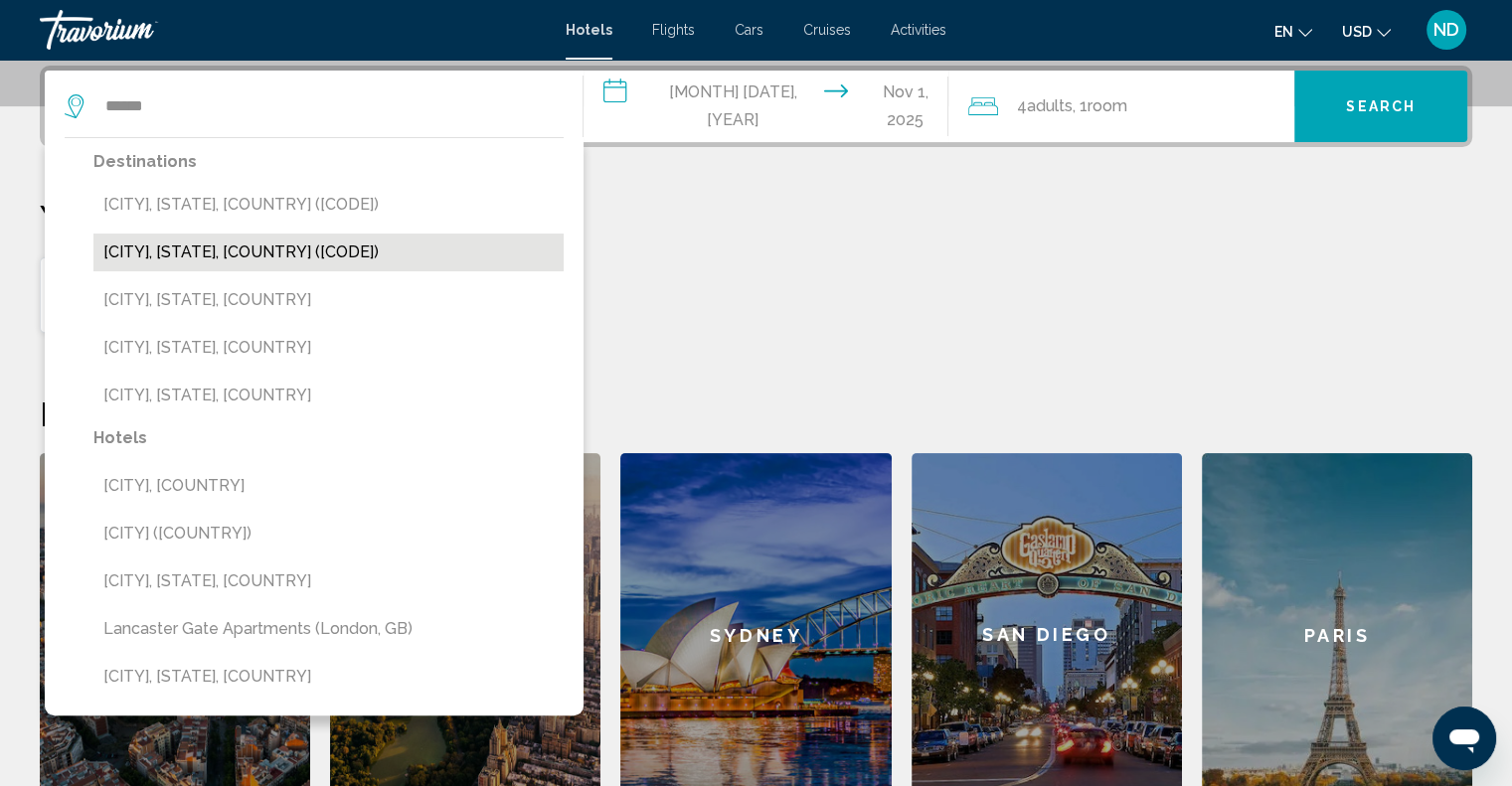 click on "[CITY], [STATE], [COUNTRY] ([CODE])" at bounding box center (328, 252) 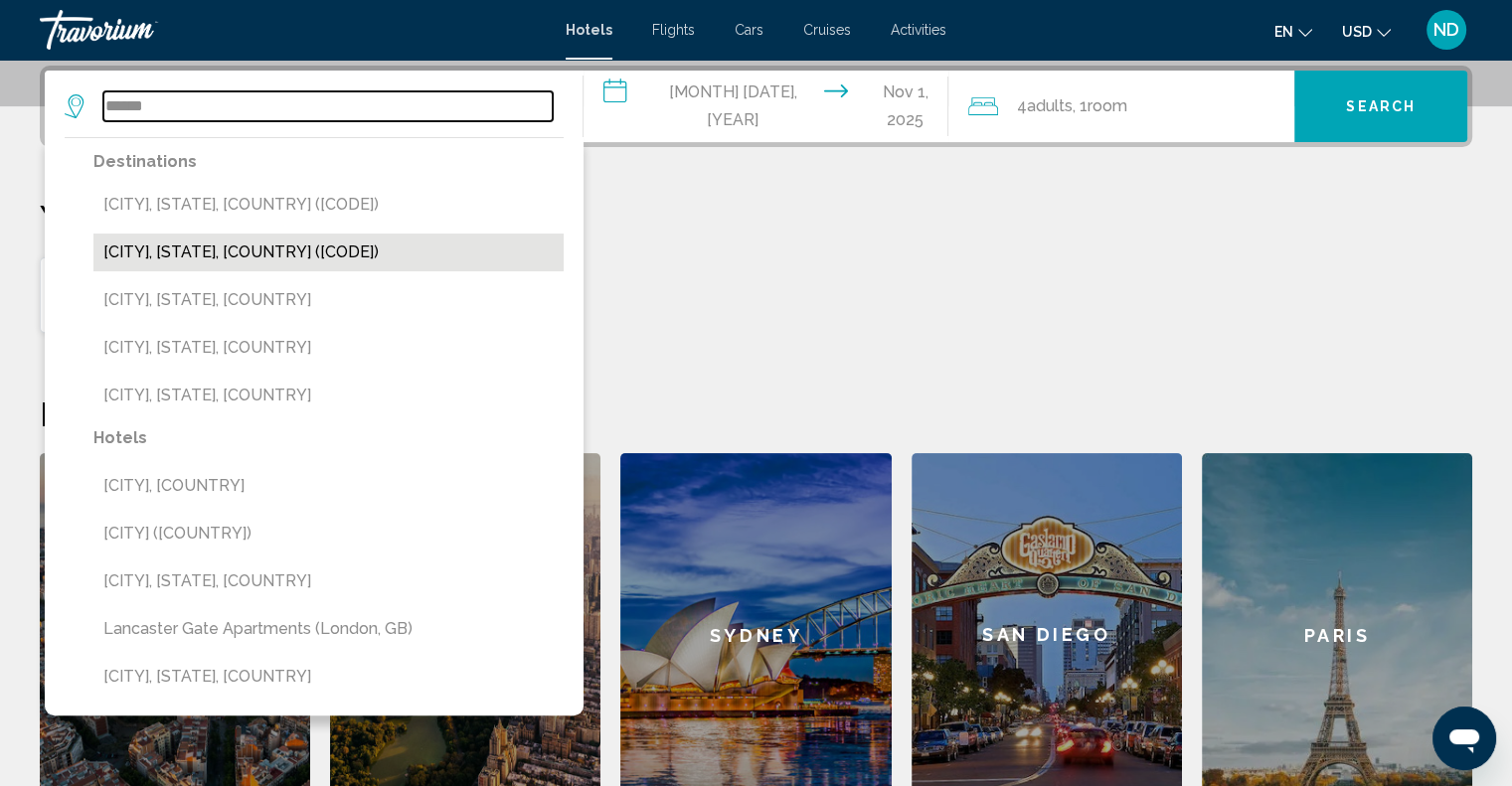 type on "**********" 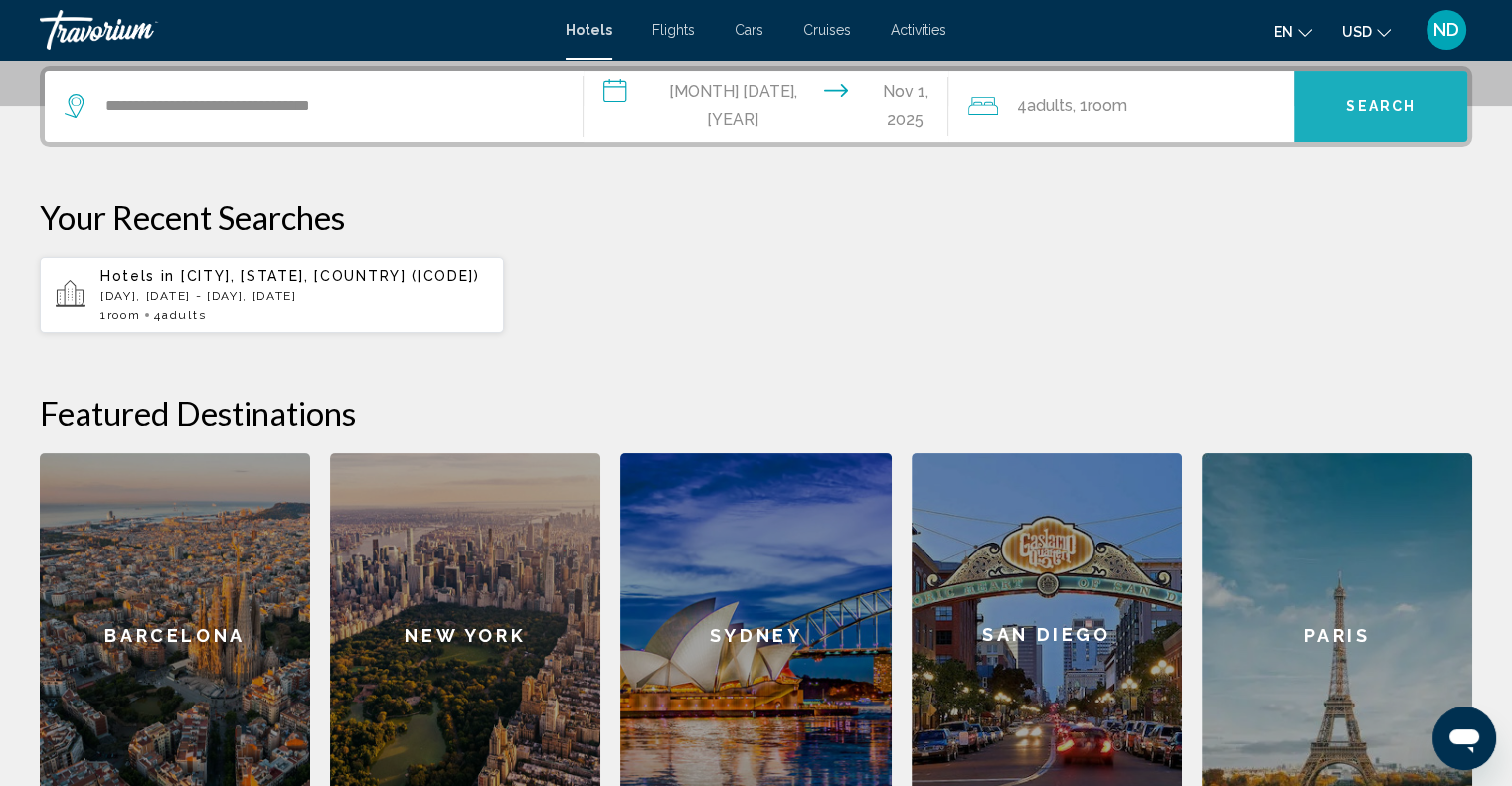 click on "Search" at bounding box center [1381, 106] 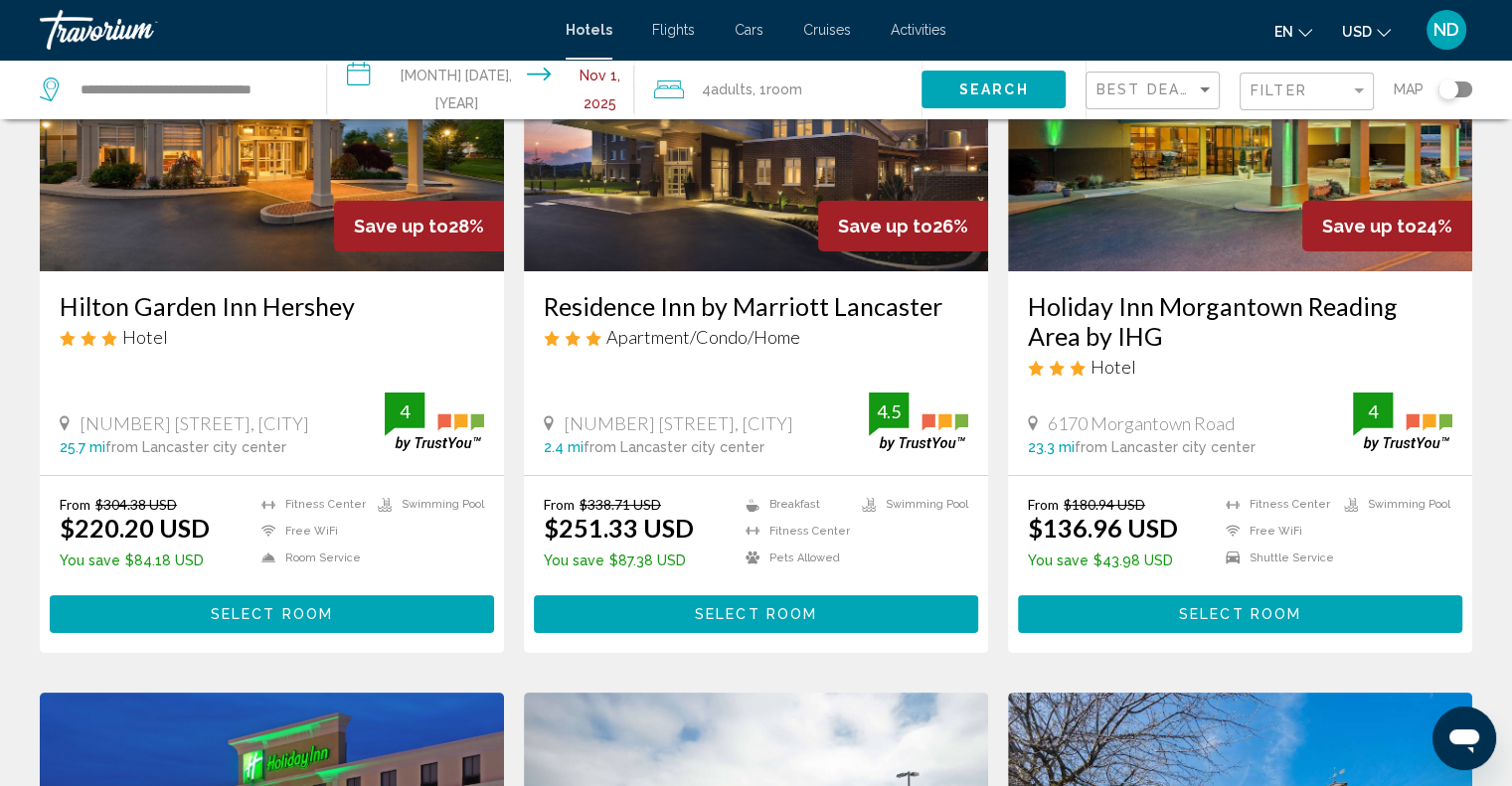 scroll, scrollTop: 242, scrollLeft: 0, axis: vertical 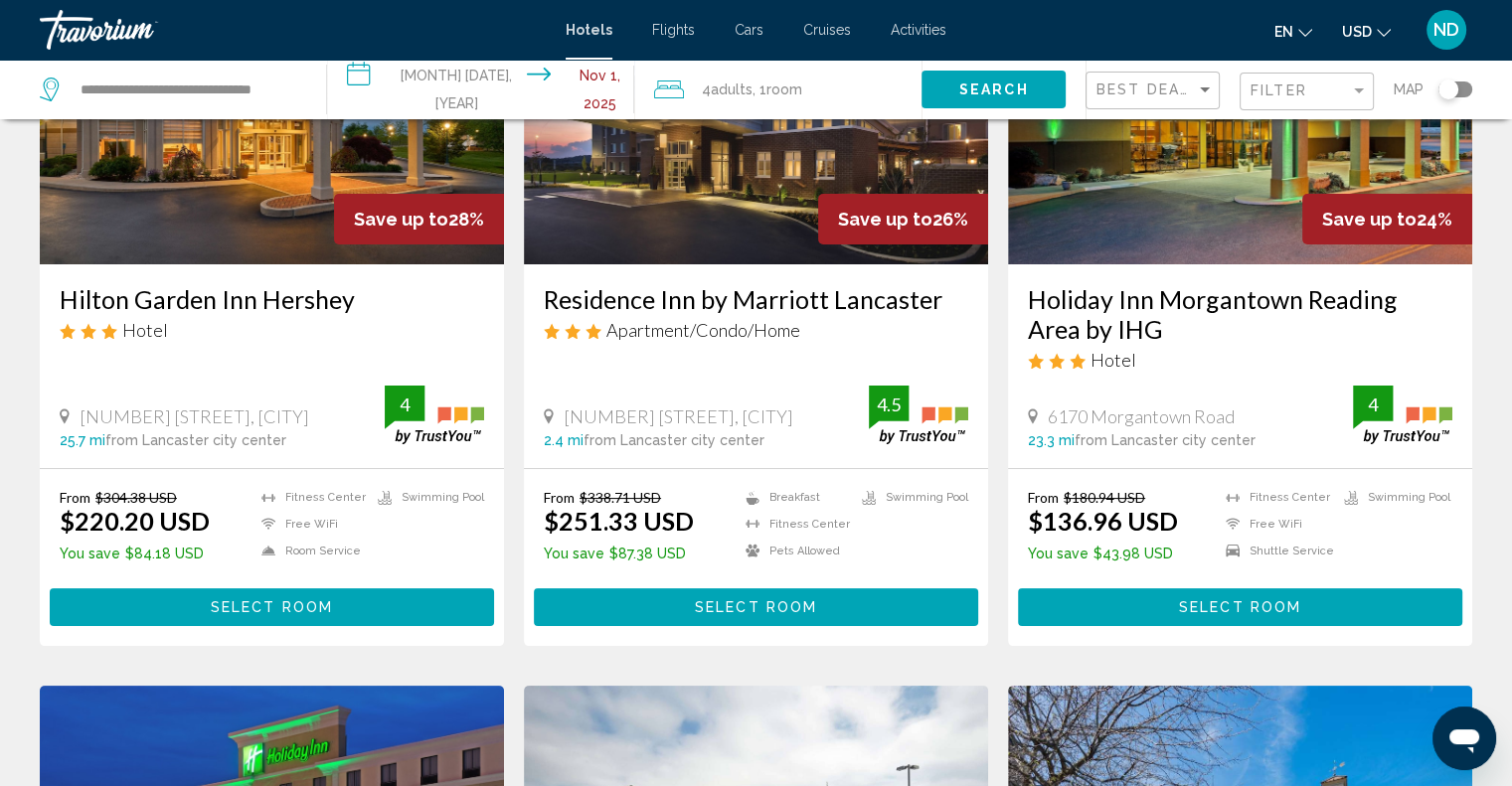 click at bounding box center [756, 105] 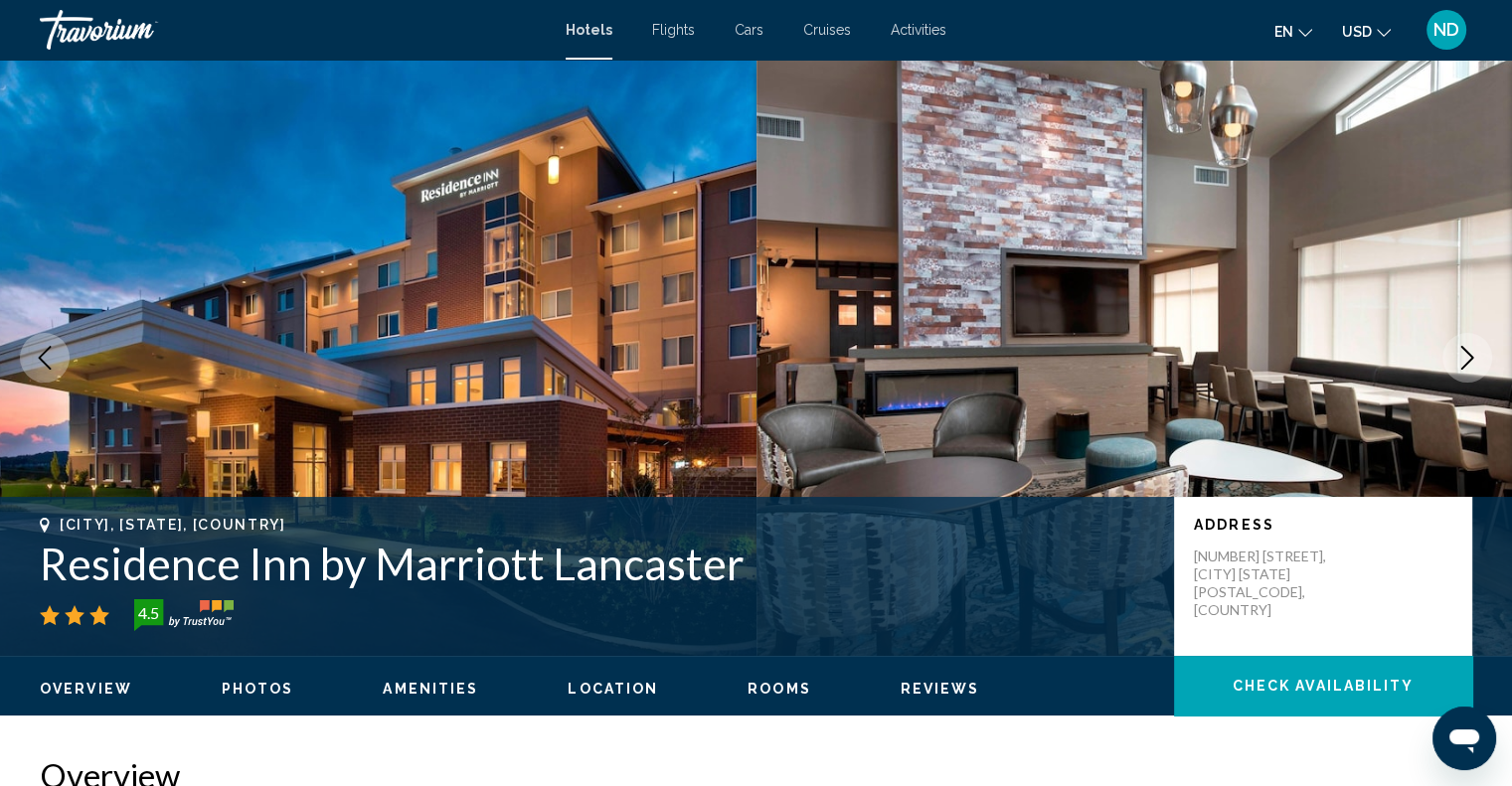 click at bounding box center [1467, 358] 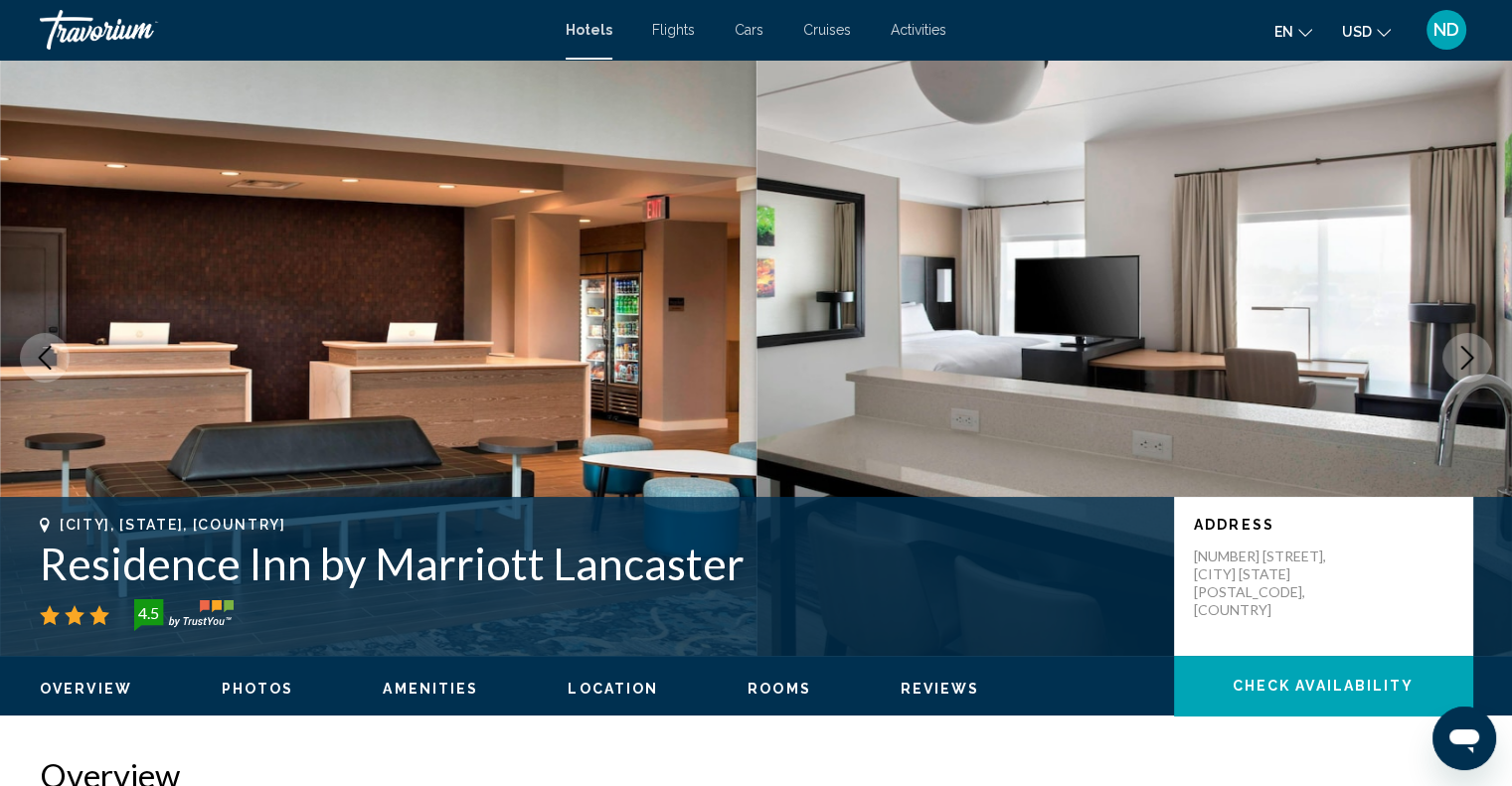click at bounding box center [1467, 358] 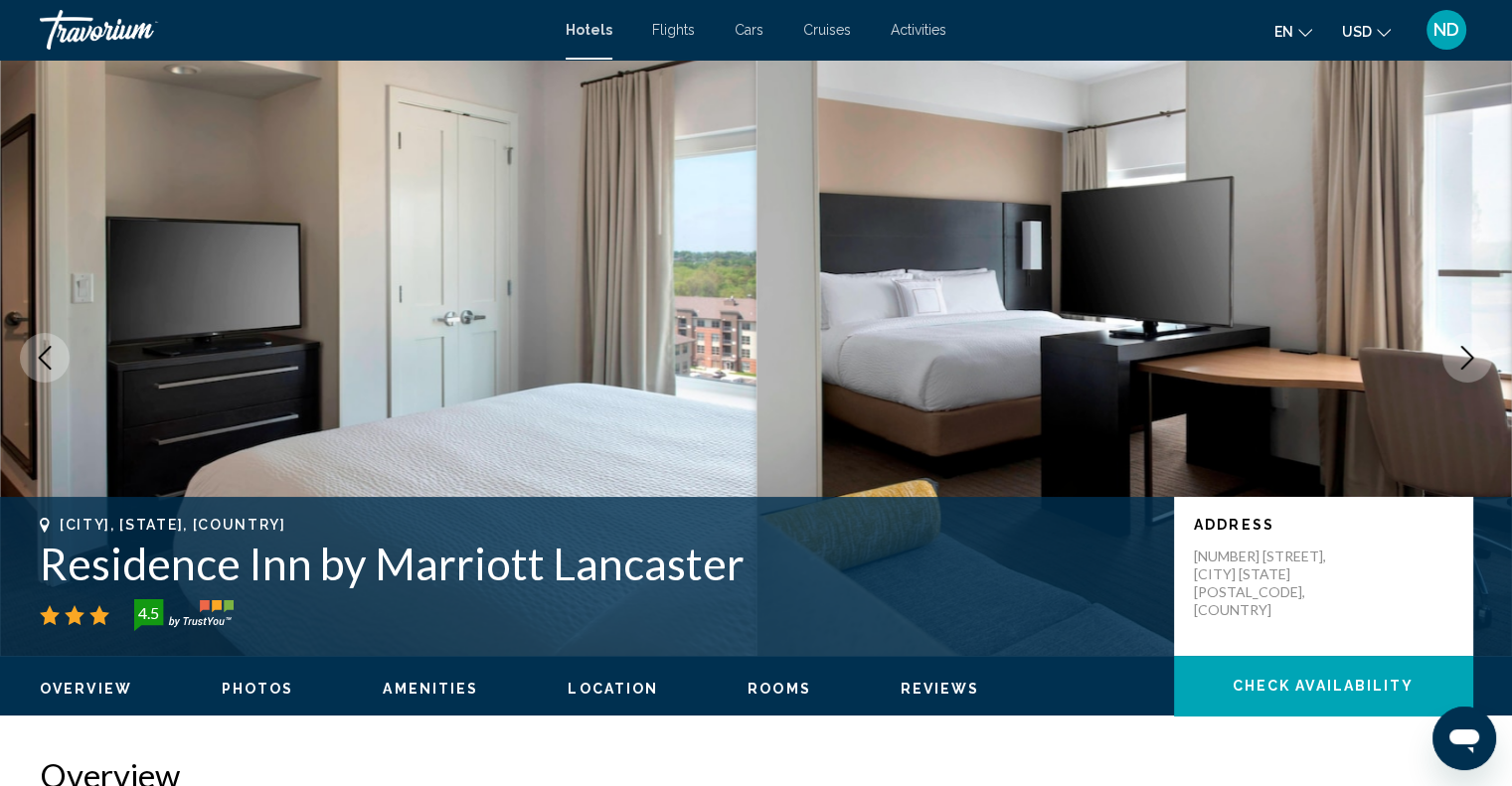 click at bounding box center [1467, 358] 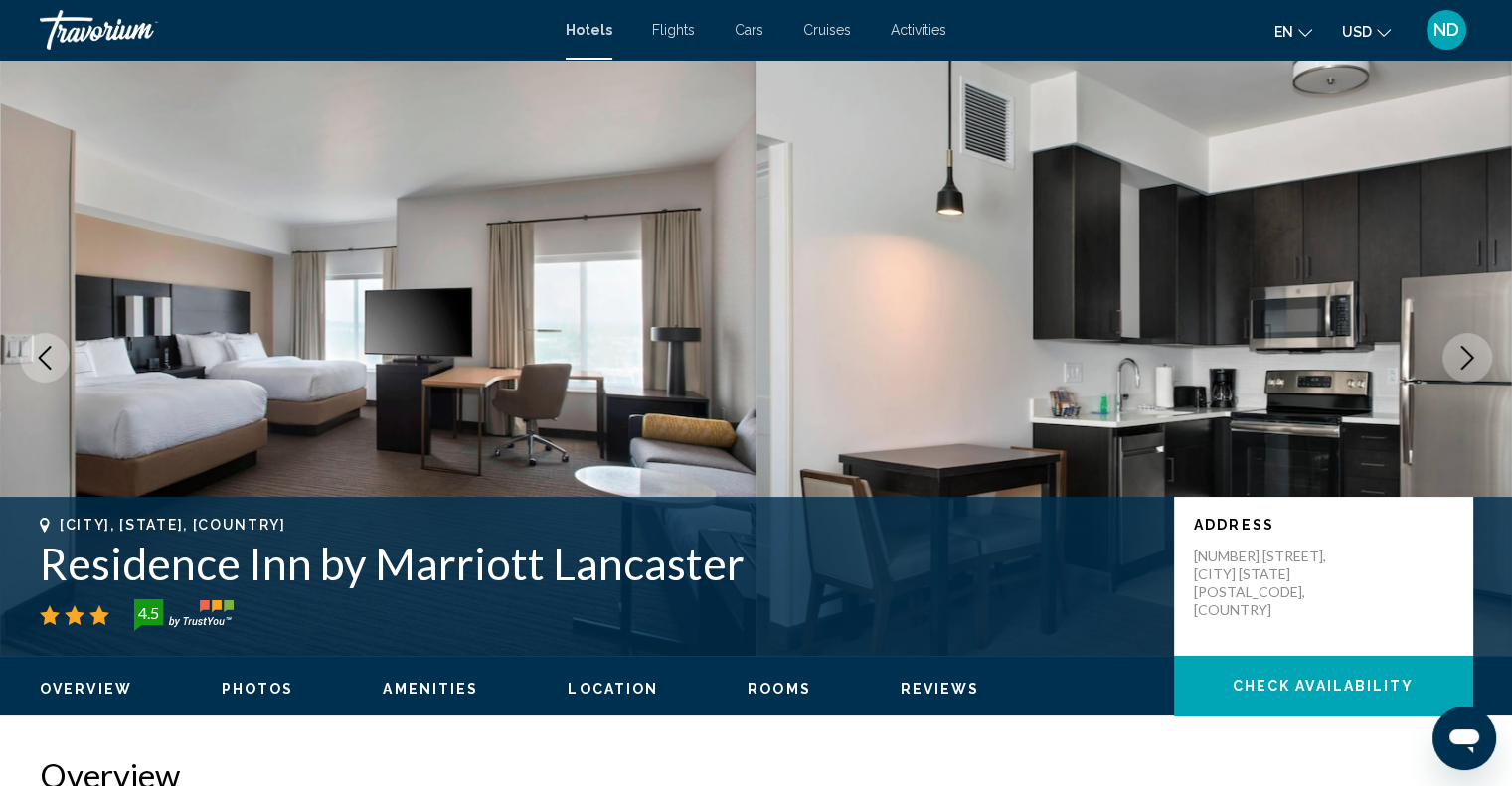 click at bounding box center (1467, 358) 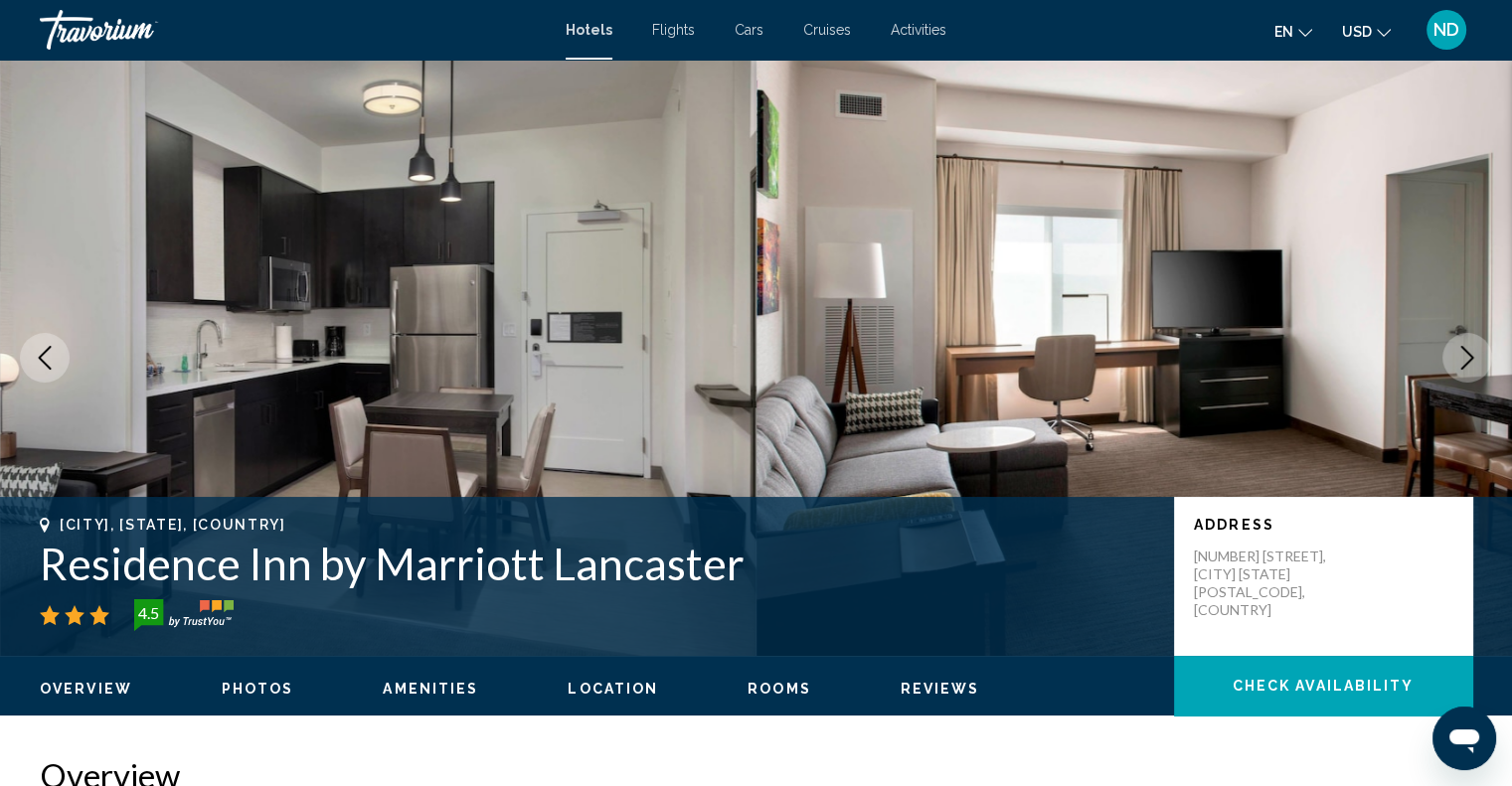 click at bounding box center (1467, 358) 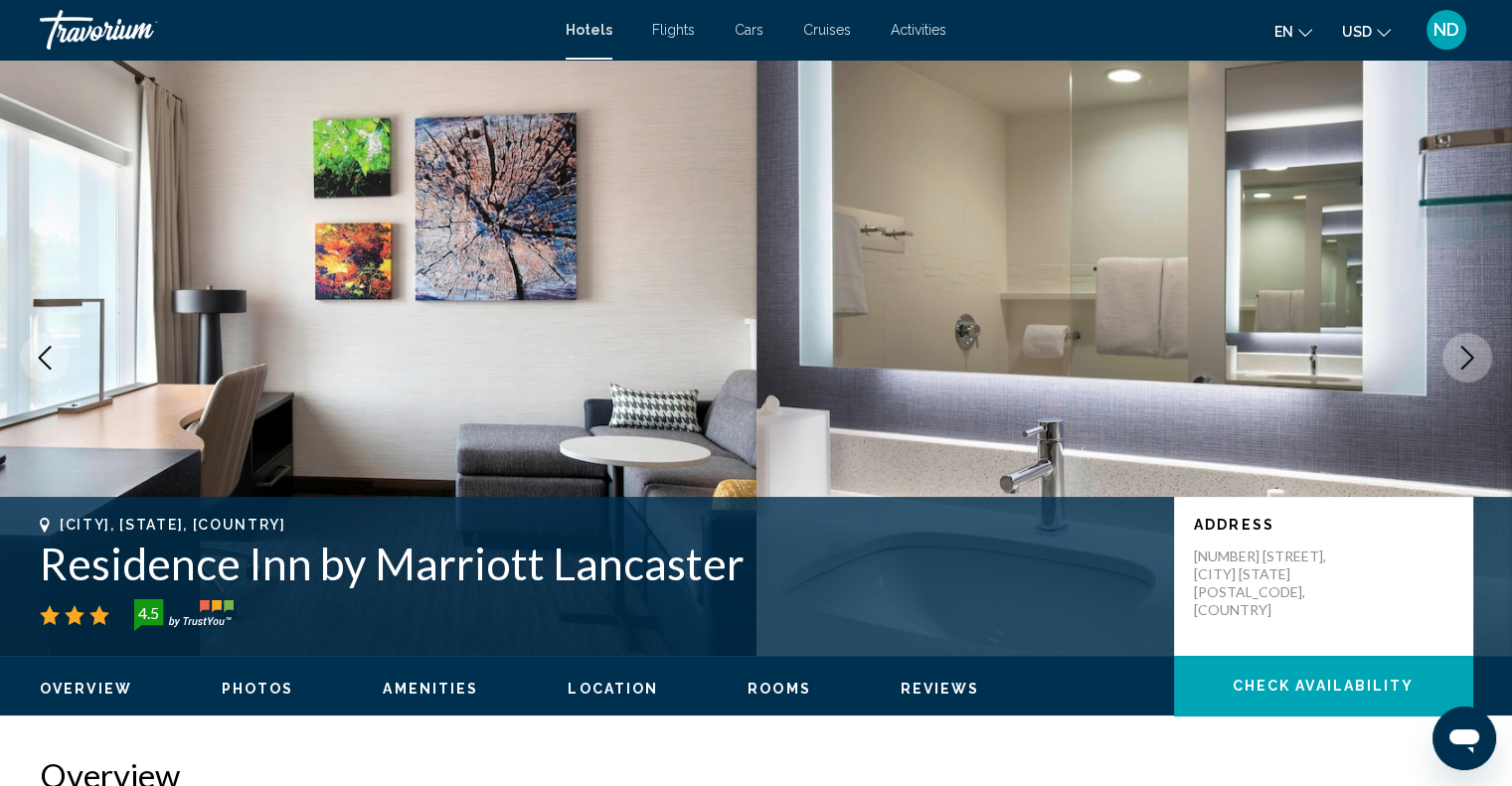 click at bounding box center (1467, 358) 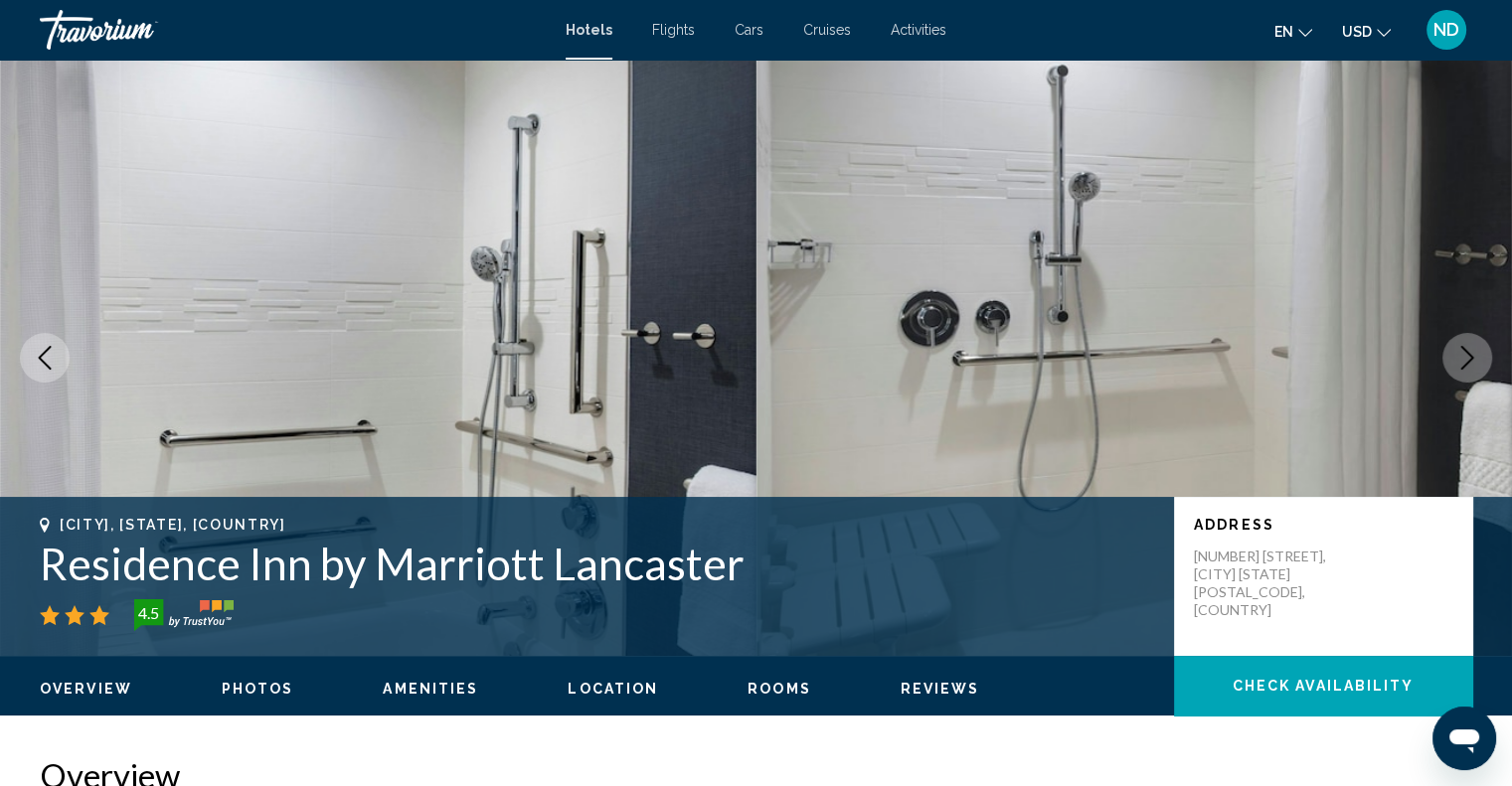 click at bounding box center (1467, 358) 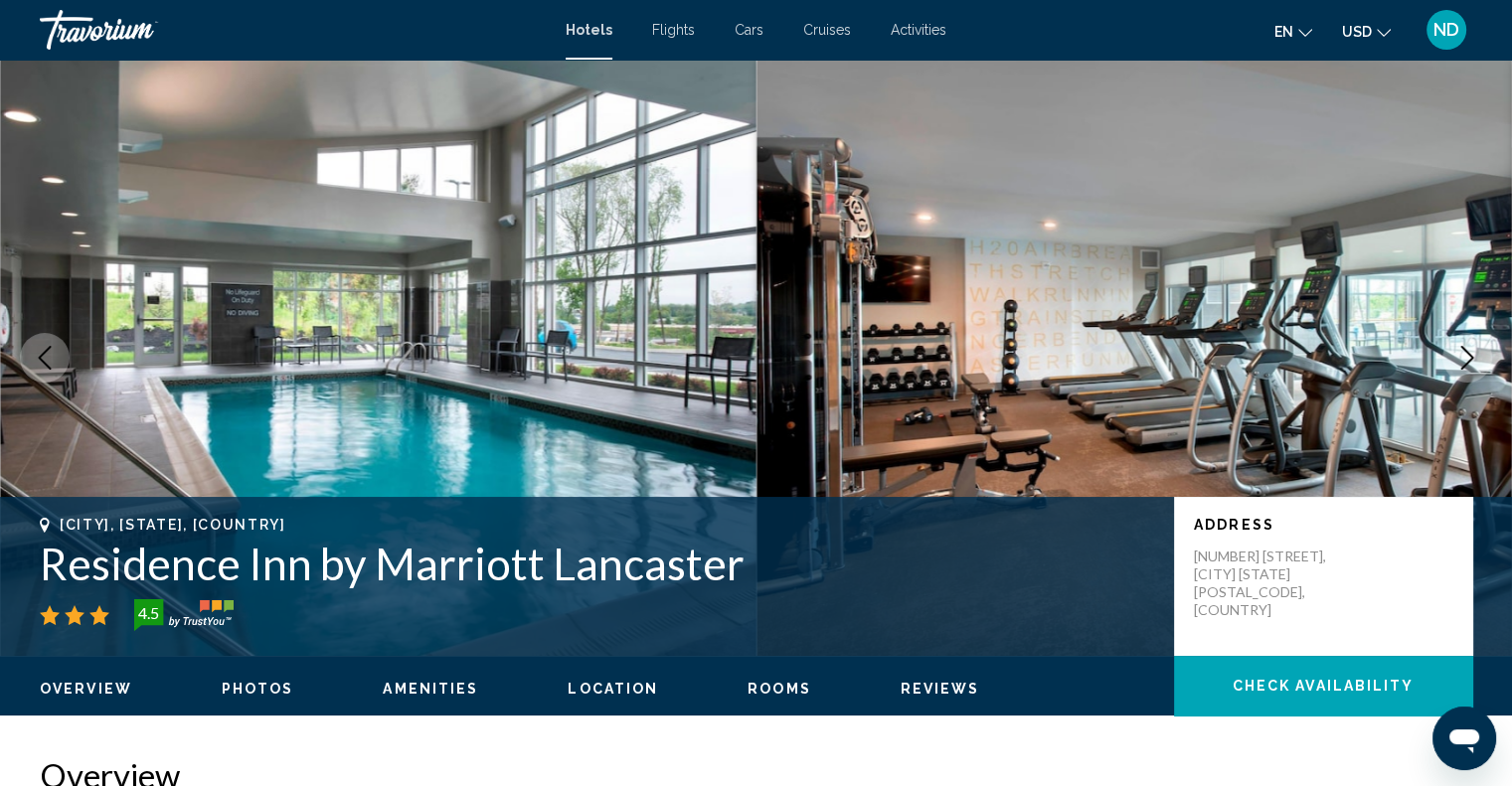 click at bounding box center [1467, 358] 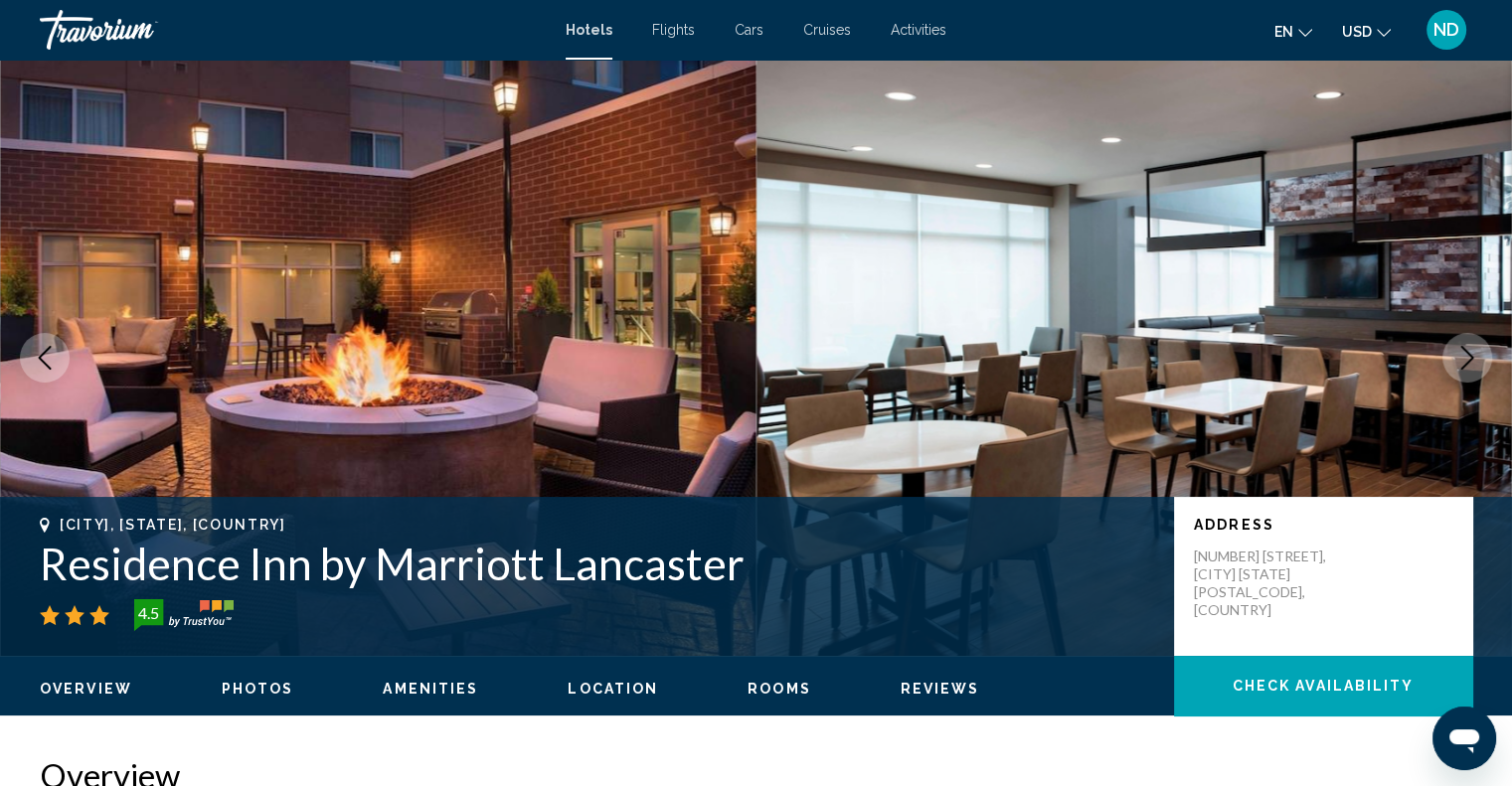 click at bounding box center (1467, 358) 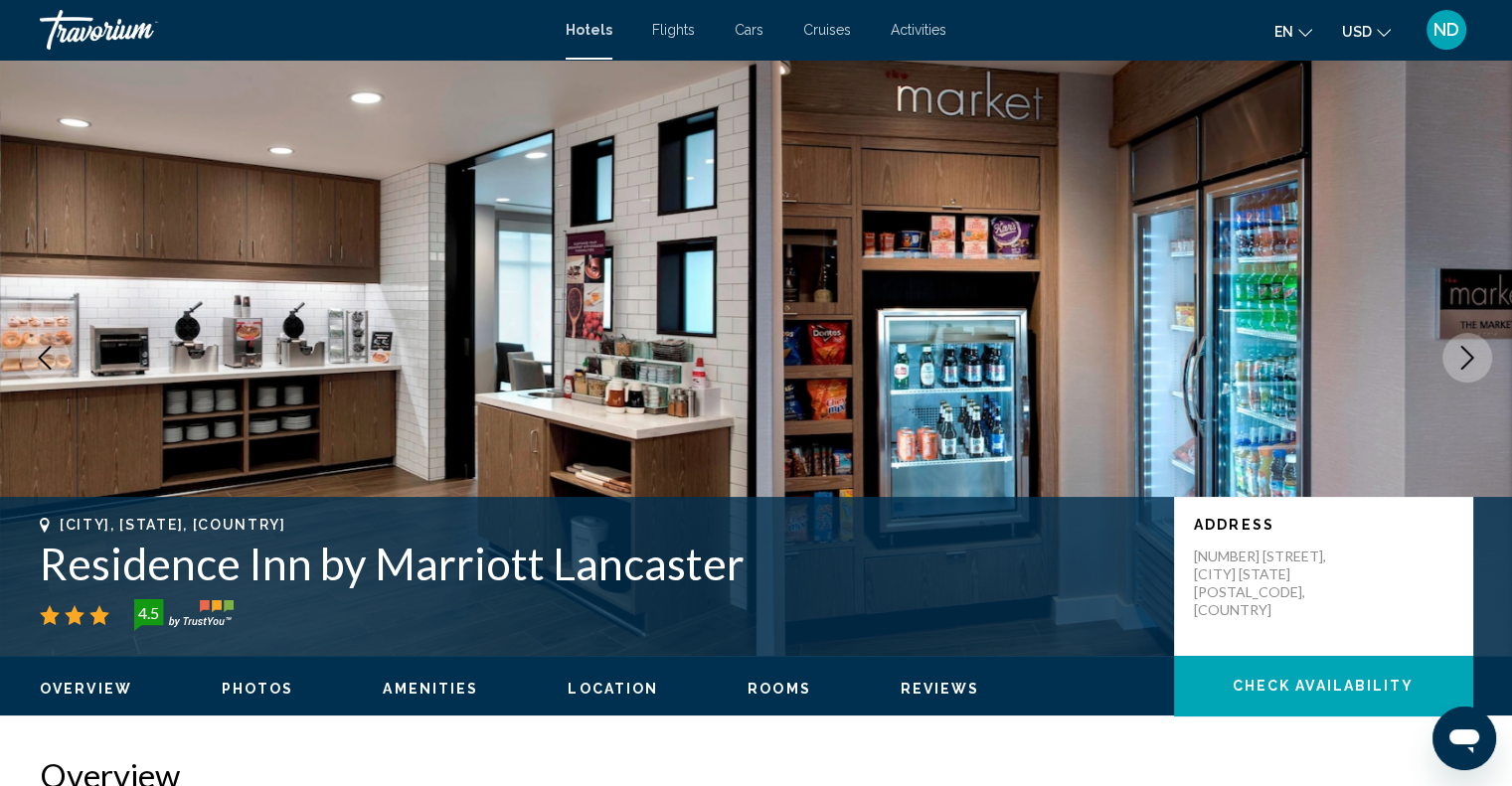 click at bounding box center (1467, 358) 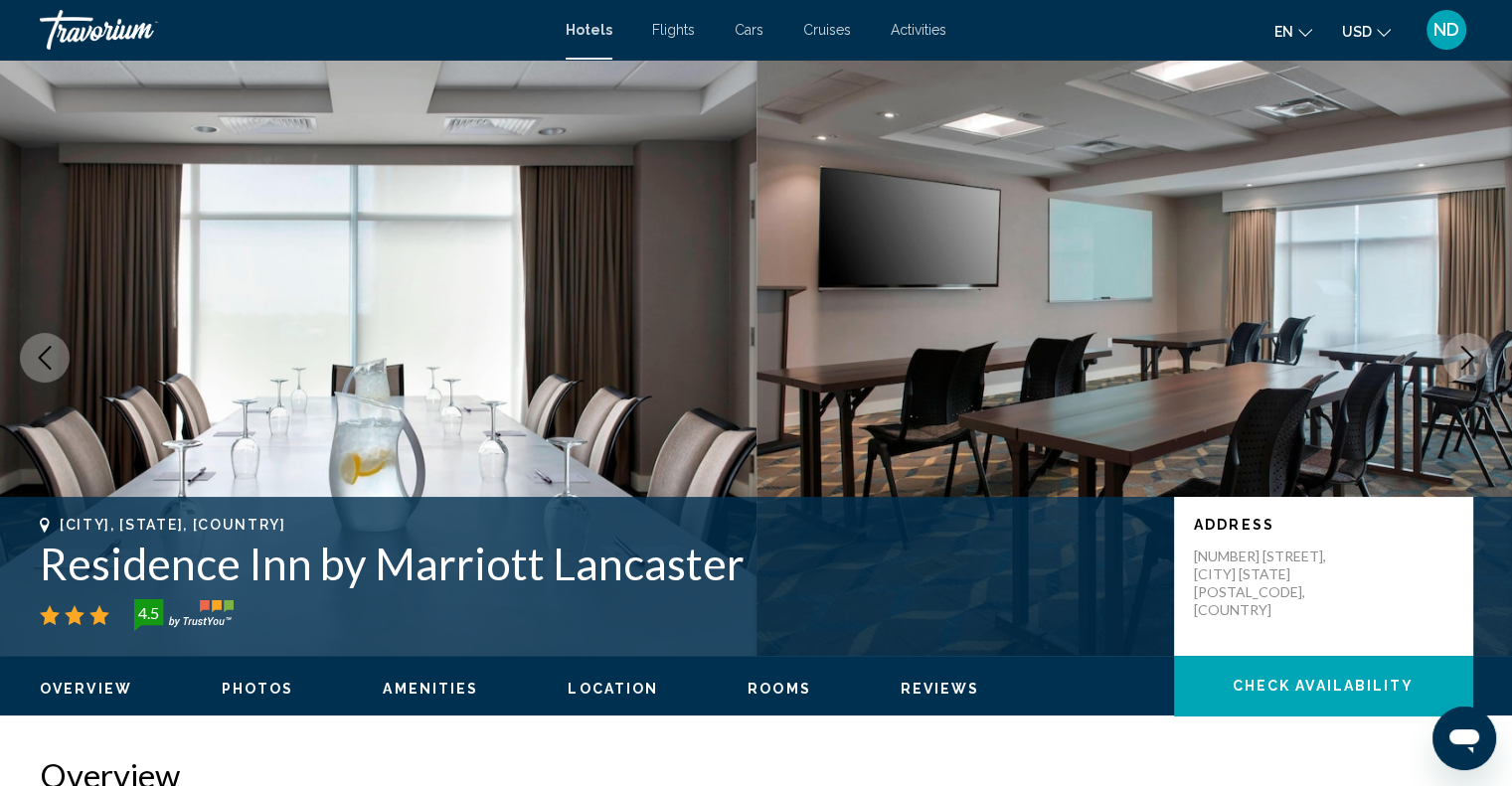 click at bounding box center (1467, 358) 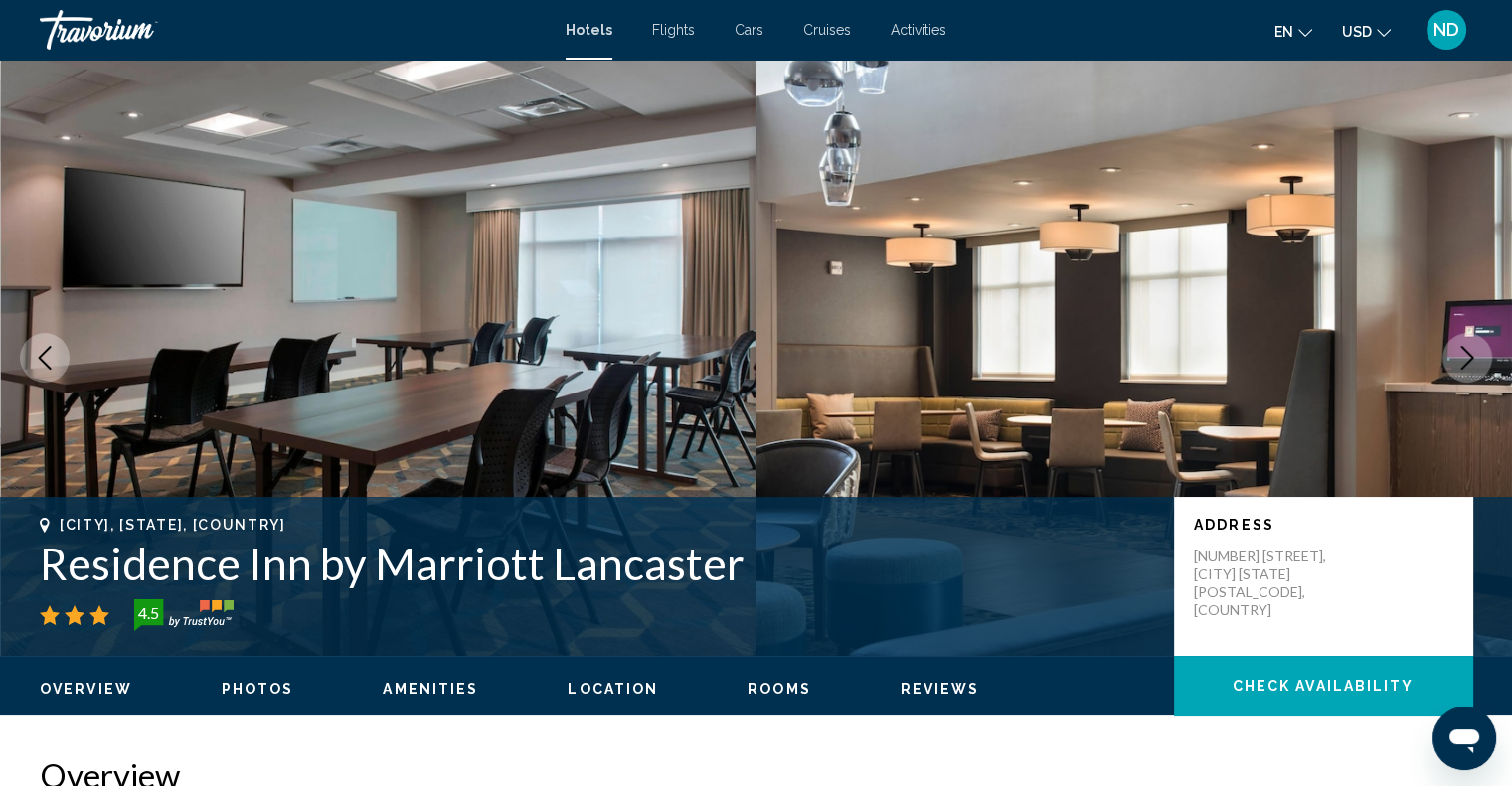 click at bounding box center [1467, 358] 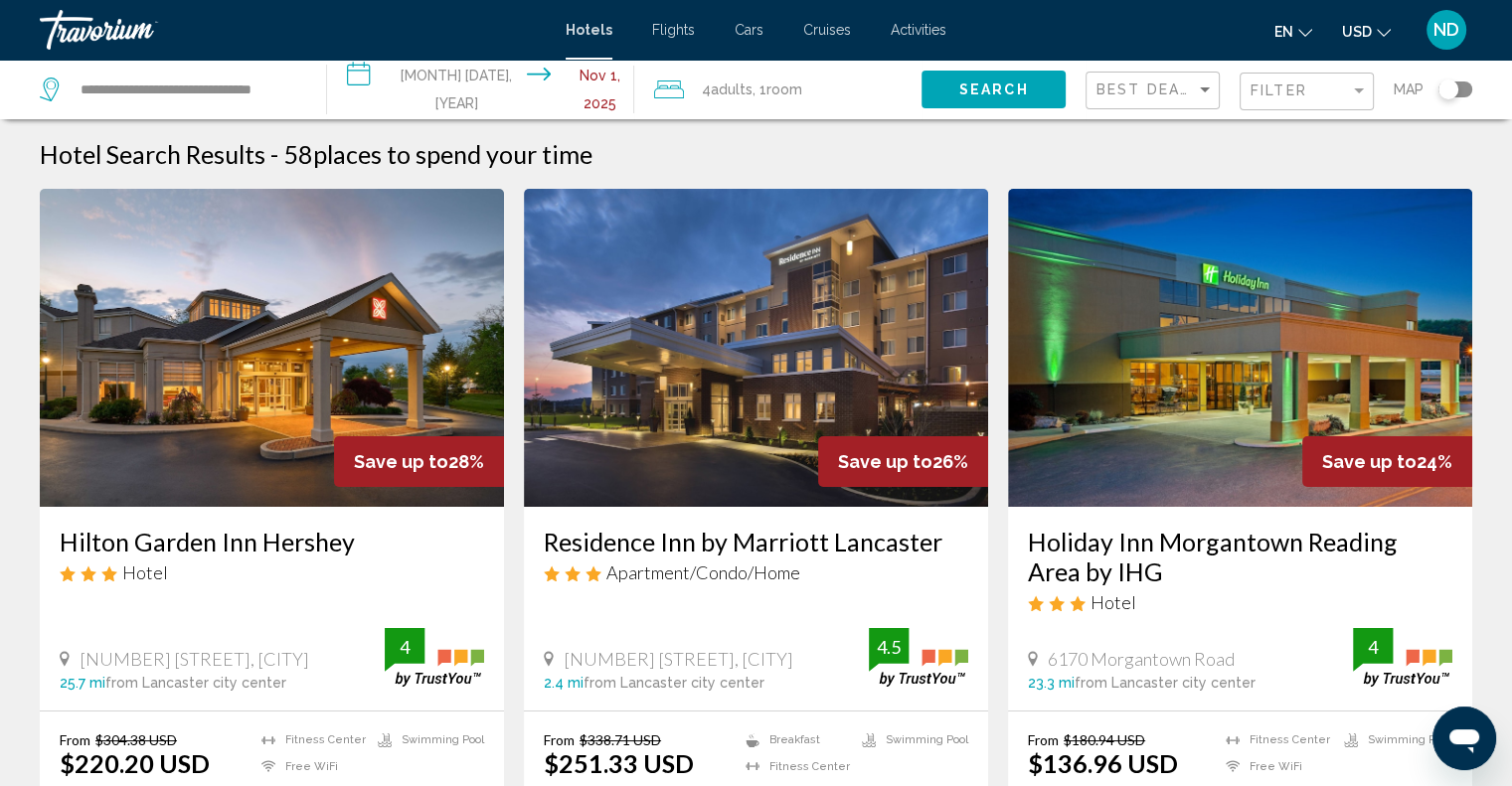 click at bounding box center (756, 348) 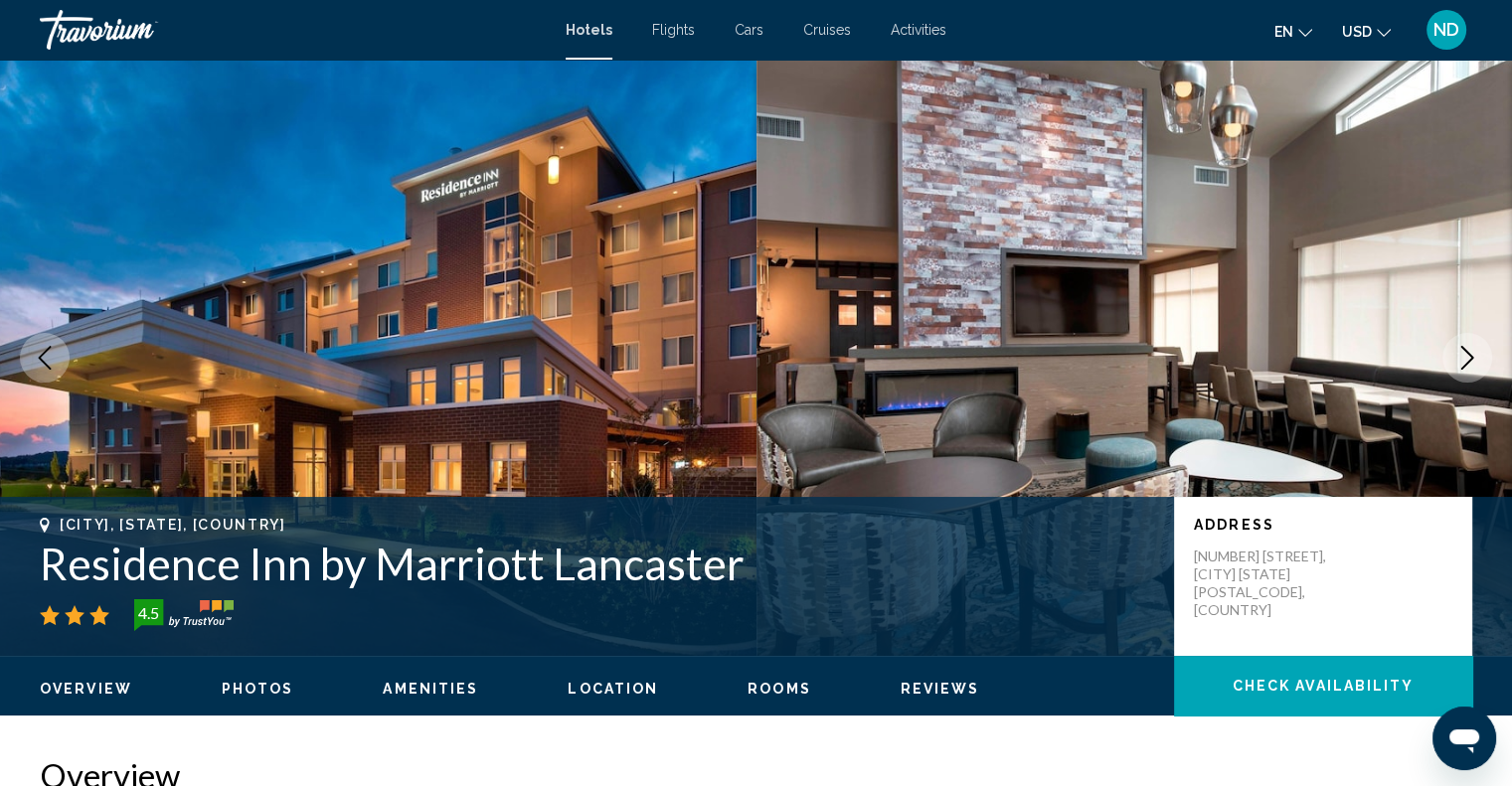 type 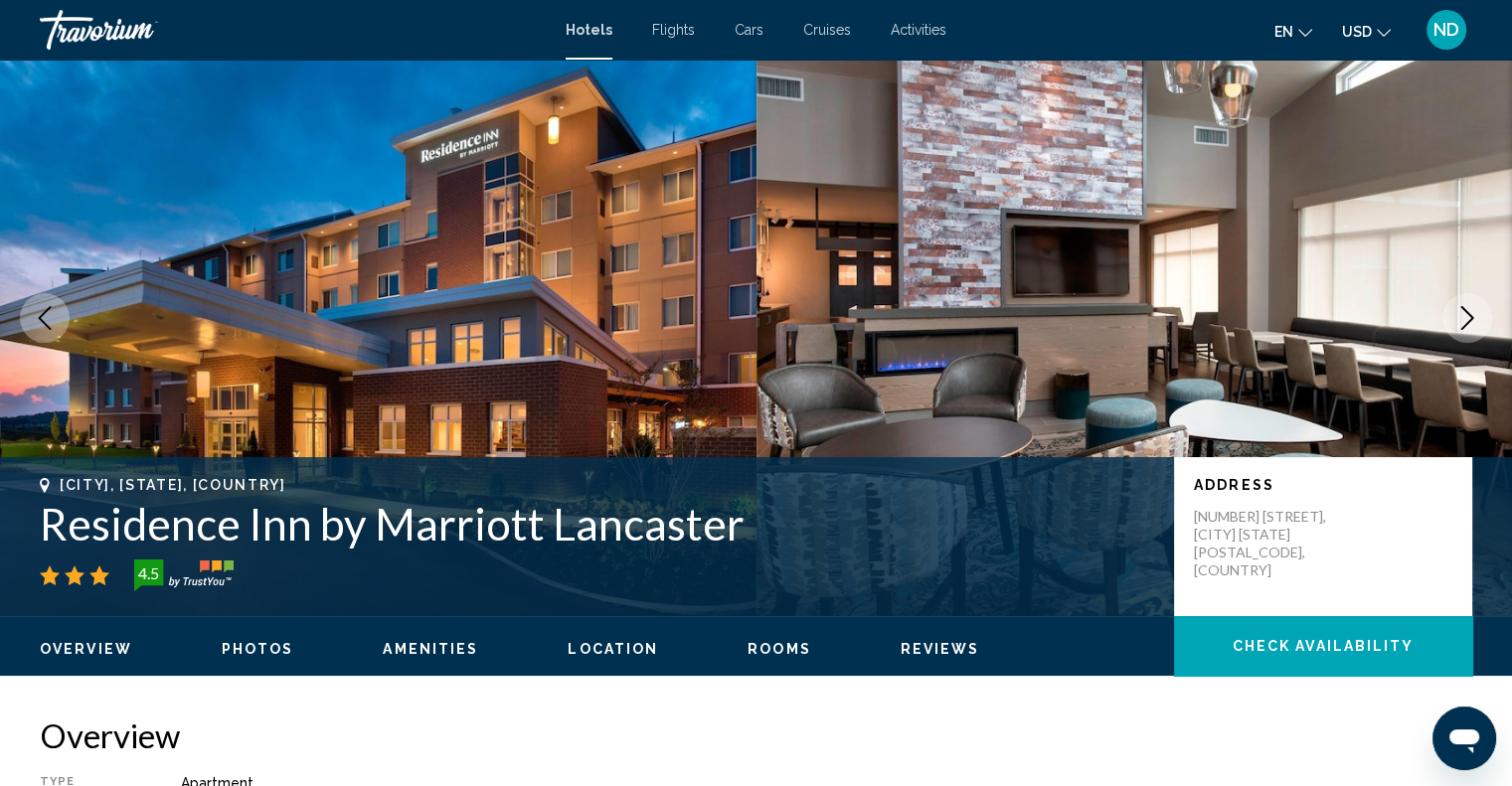 scroll, scrollTop: 0, scrollLeft: 0, axis: both 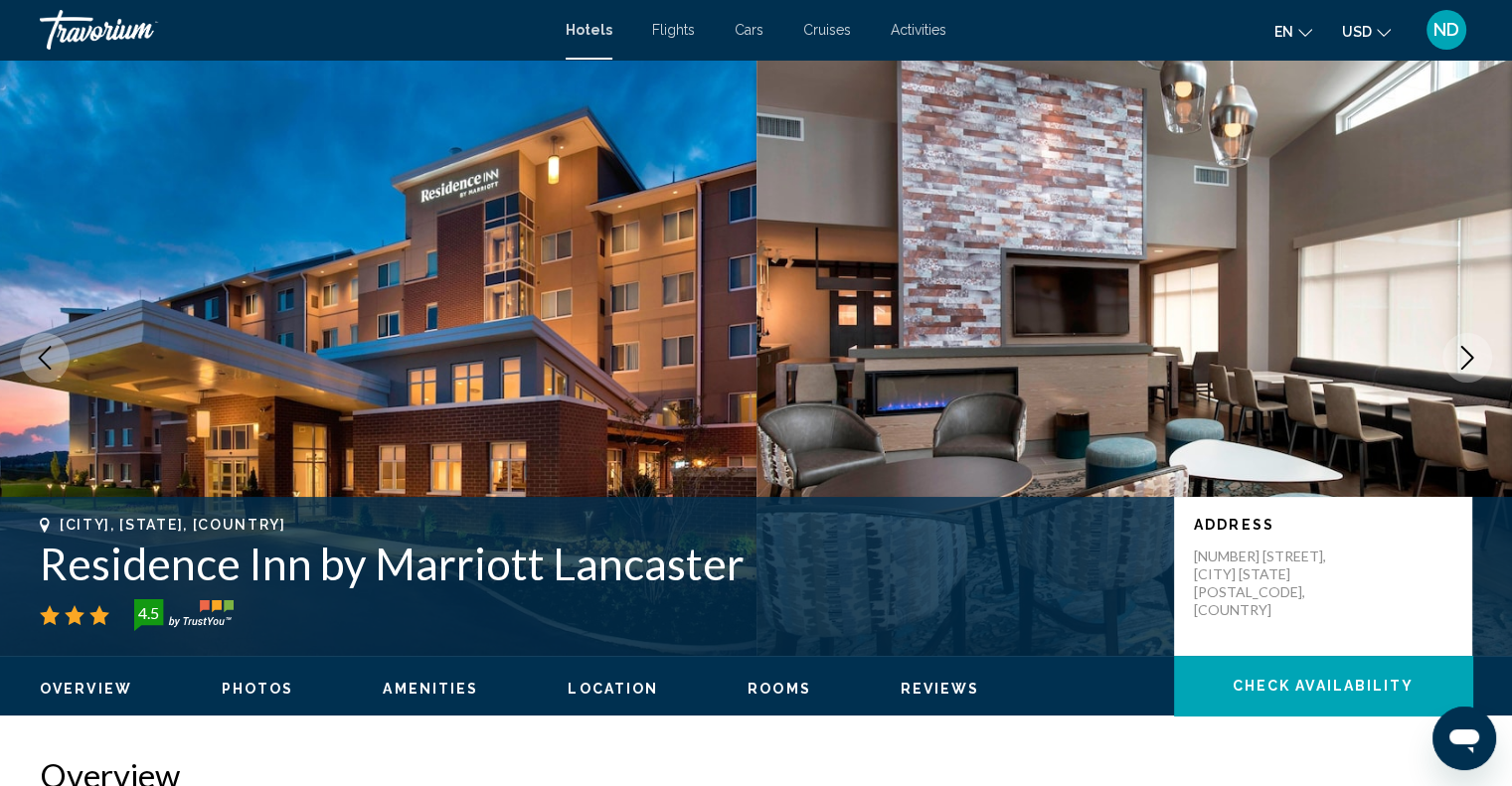 drag, startPoint x: 1216, startPoint y: 750, endPoint x: 1232, endPoint y: 729, distance: 26.400758 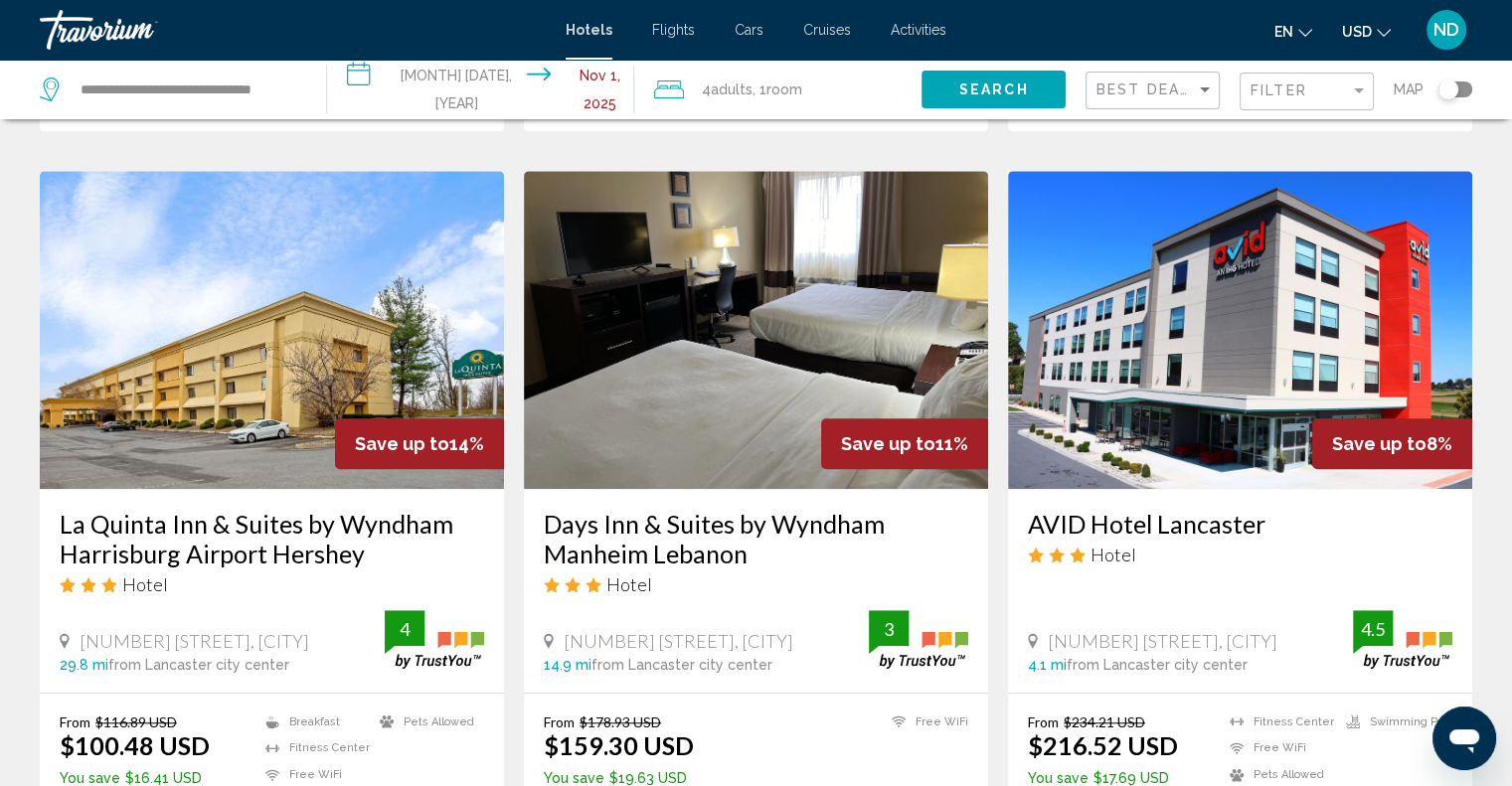scroll, scrollTop: 1510, scrollLeft: 0, axis: vertical 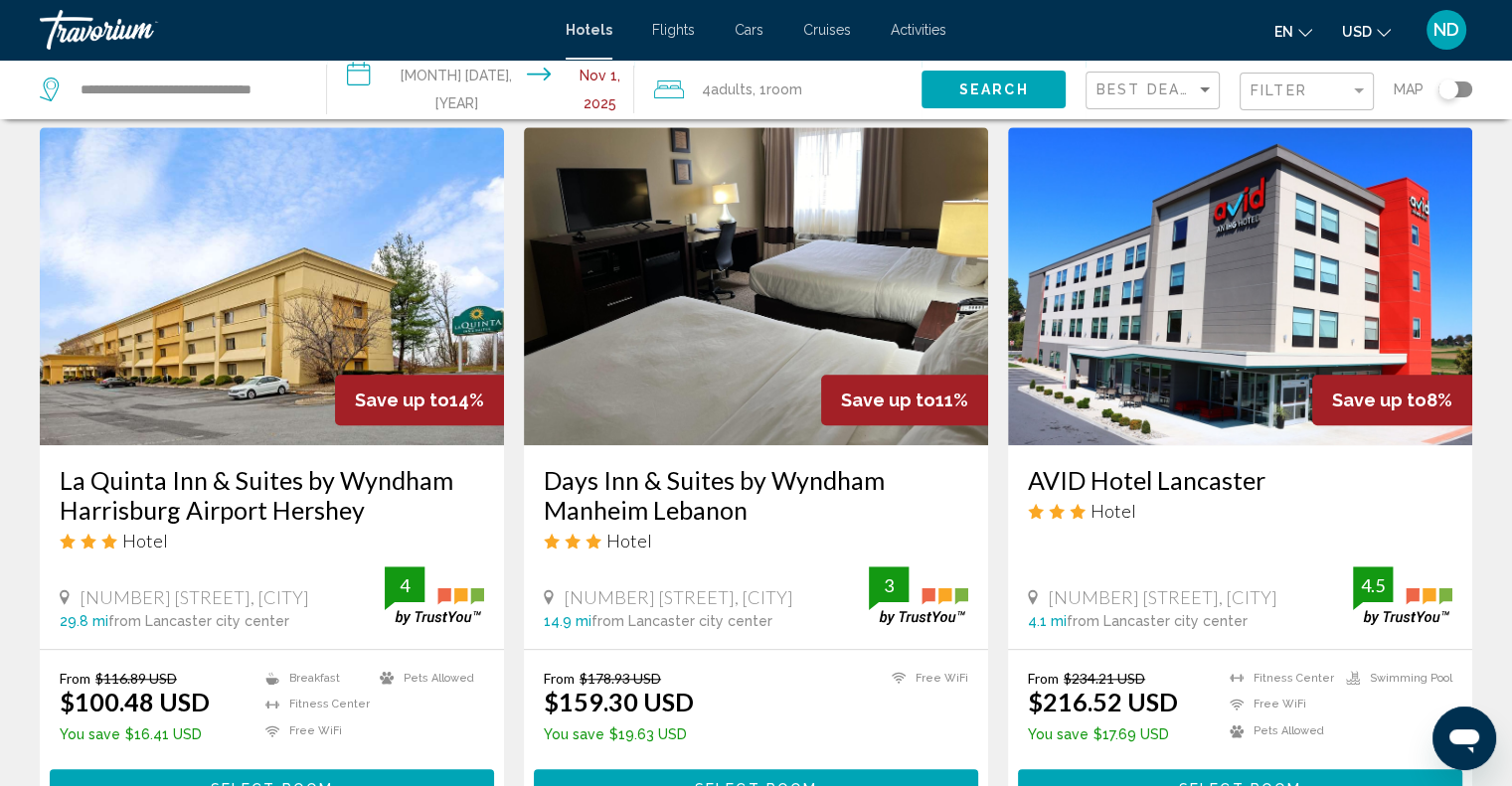 click at bounding box center [1240, 286] 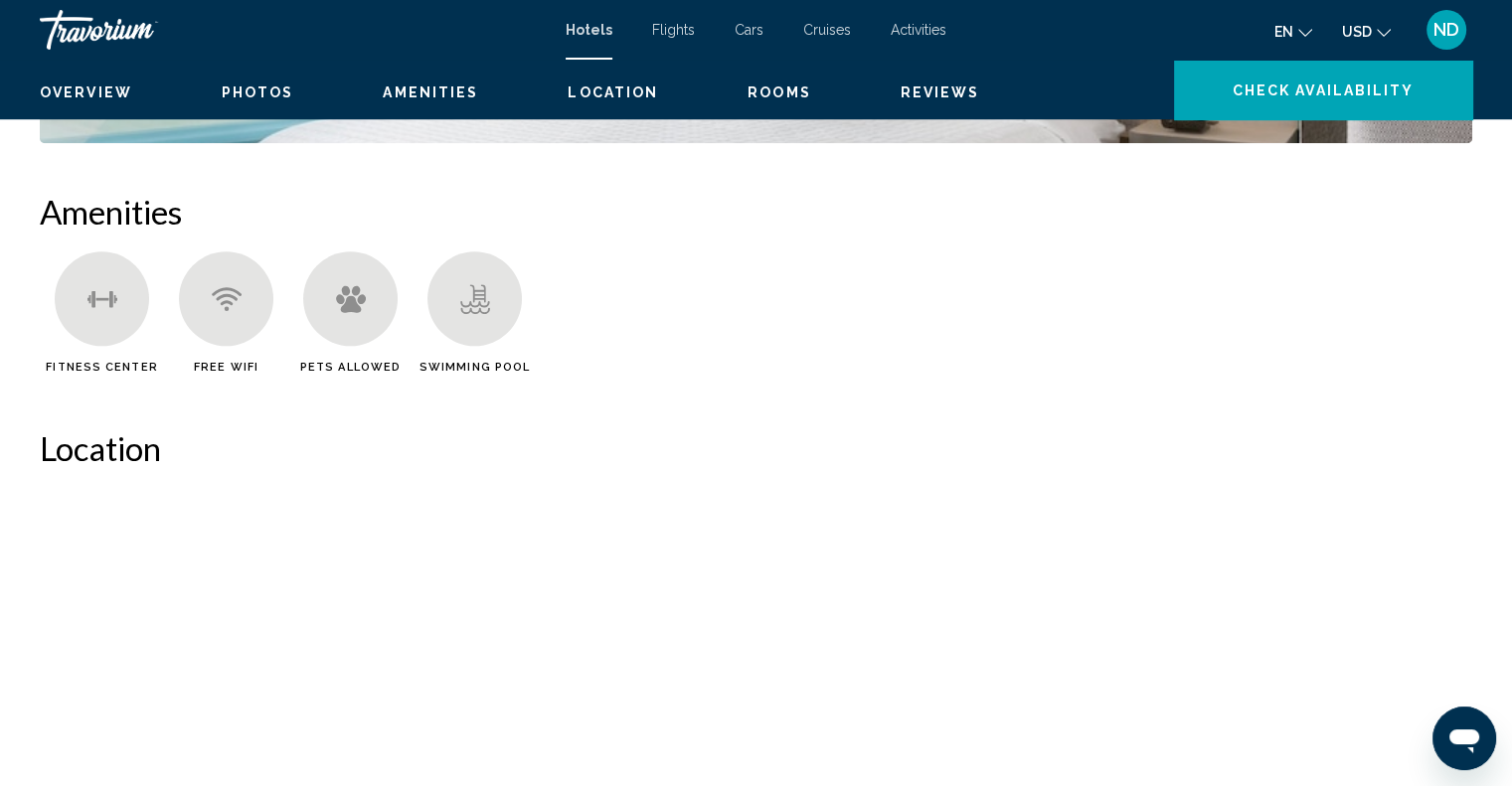 scroll, scrollTop: 0, scrollLeft: 0, axis: both 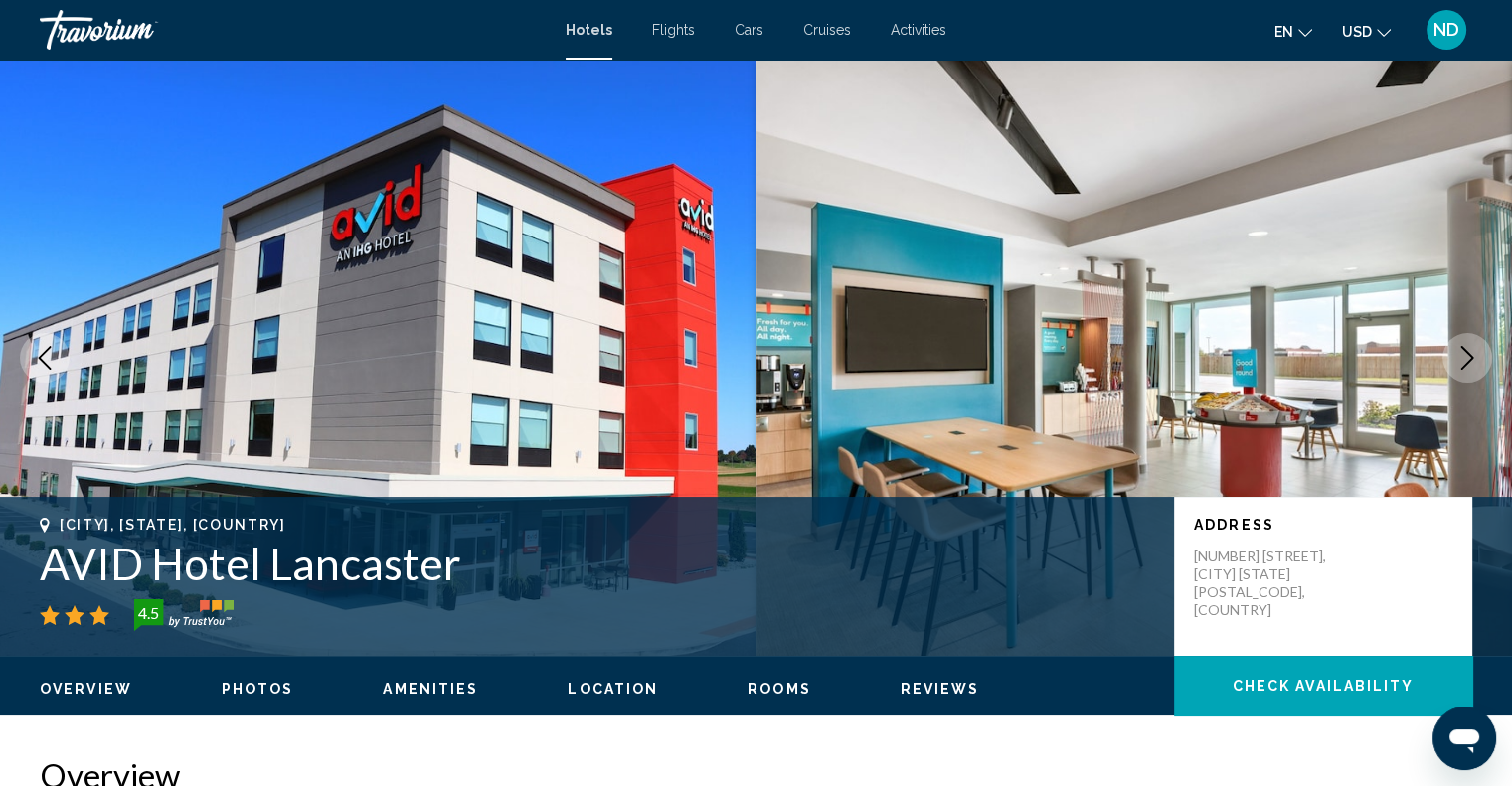 click at bounding box center (1467, 358) 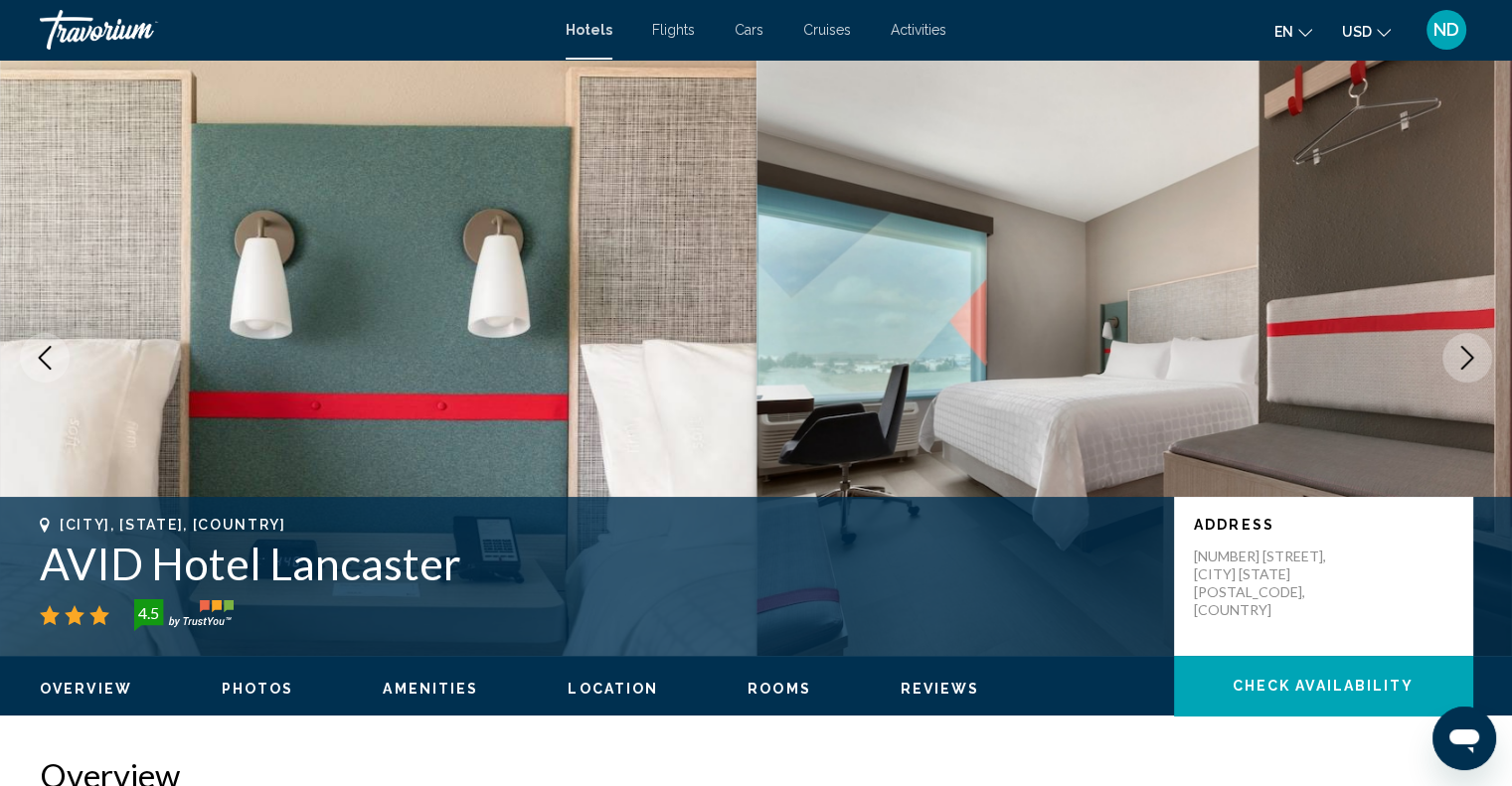 type 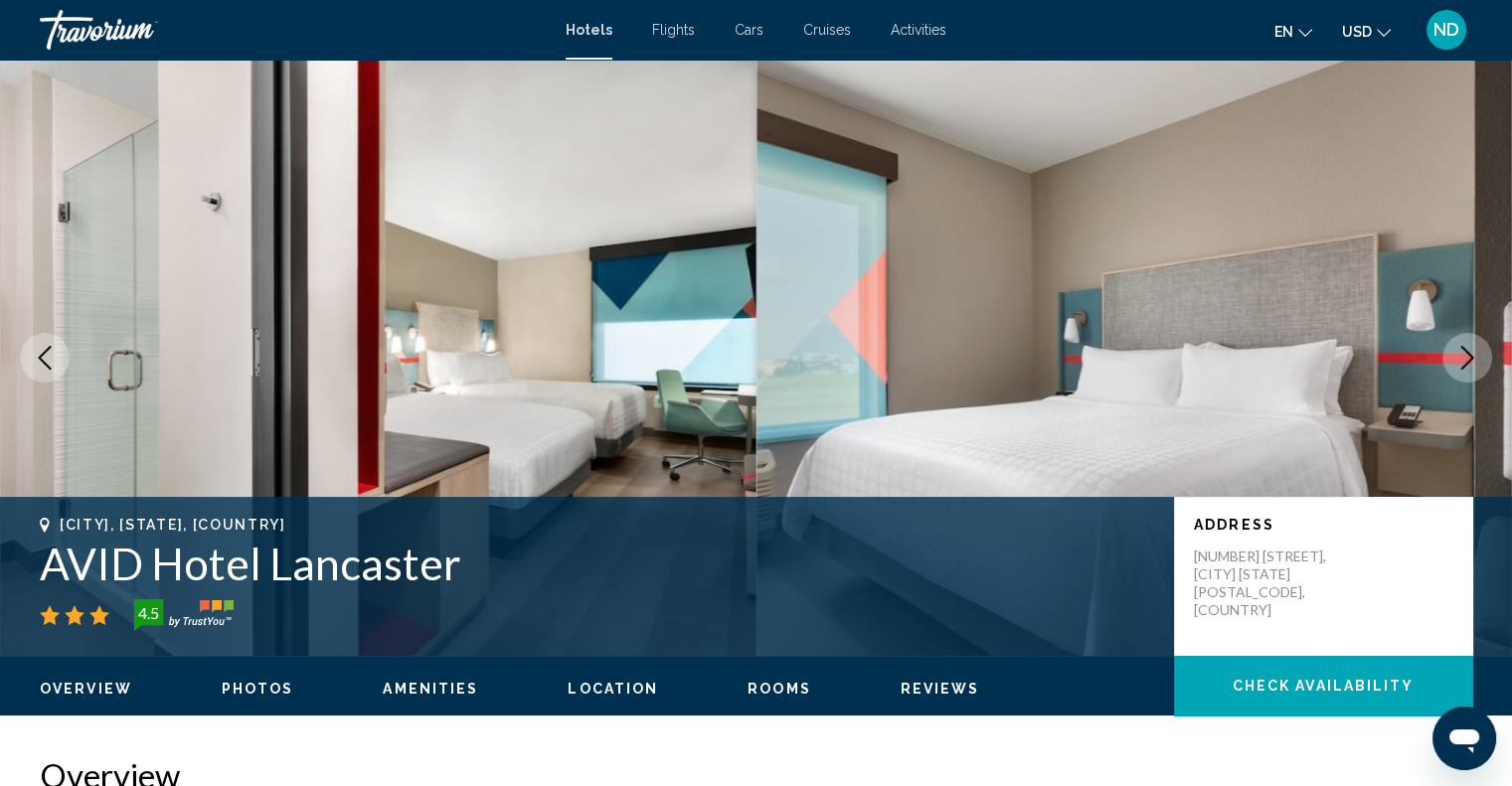 click 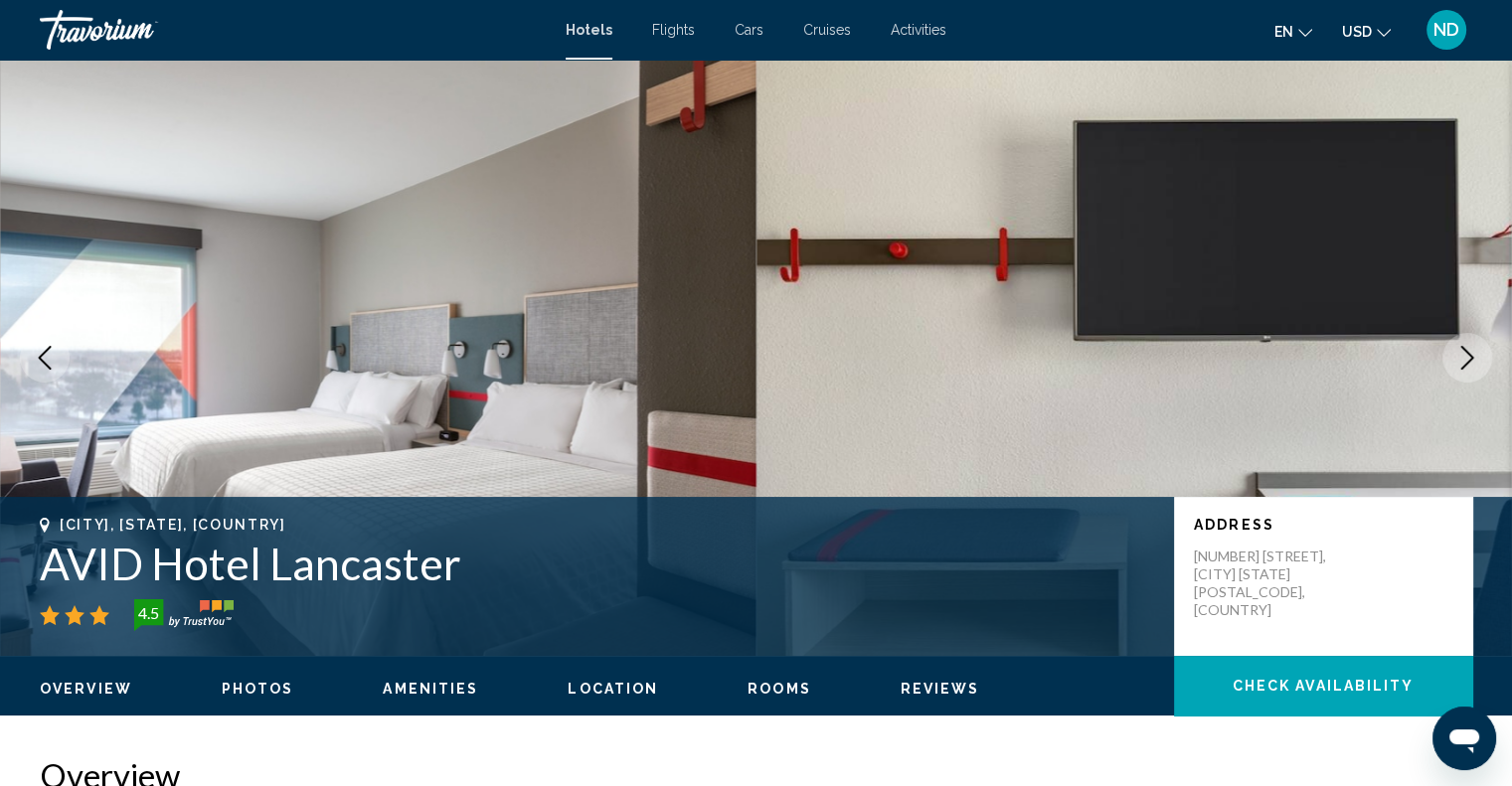 click 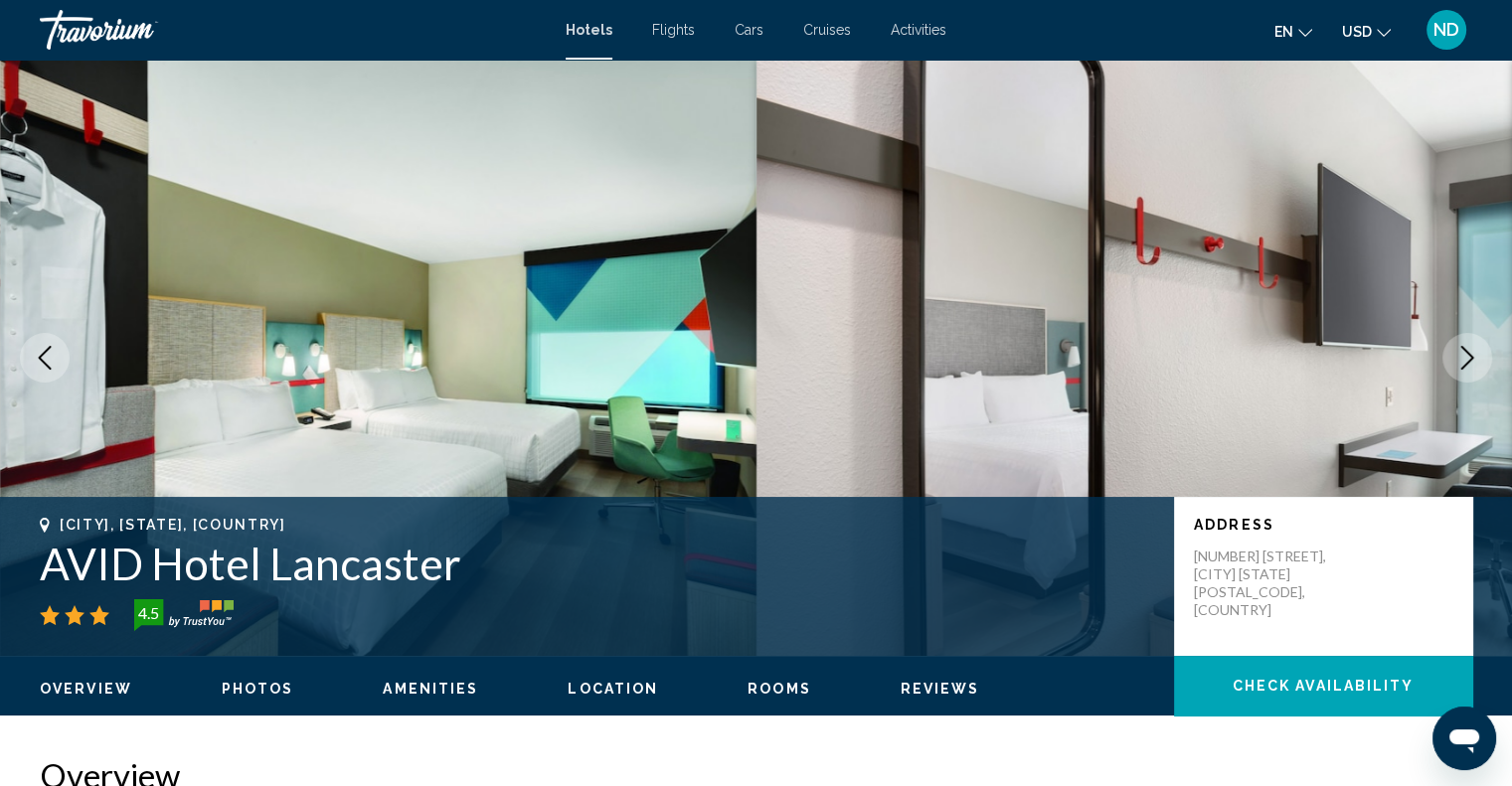 click 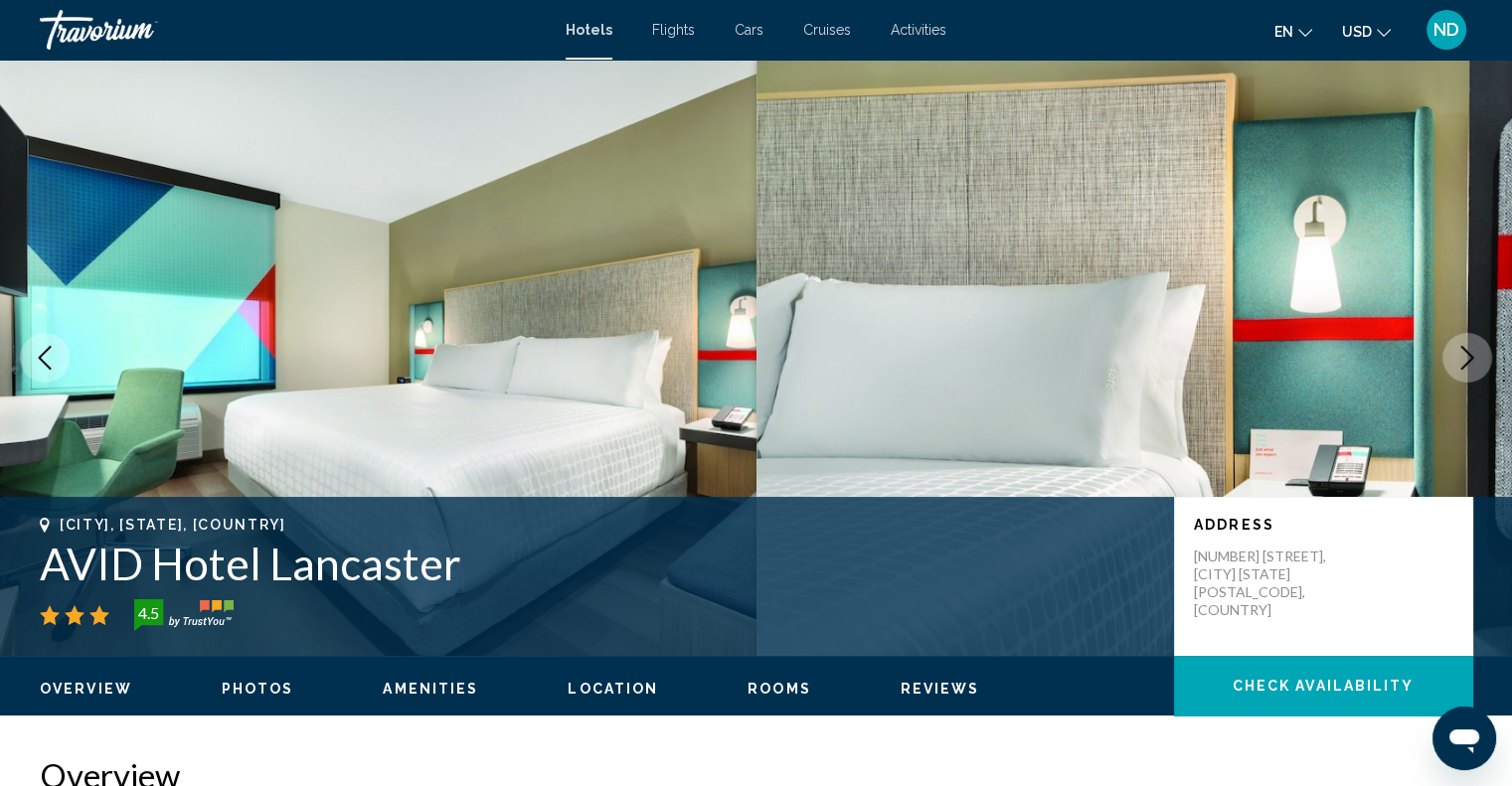 click 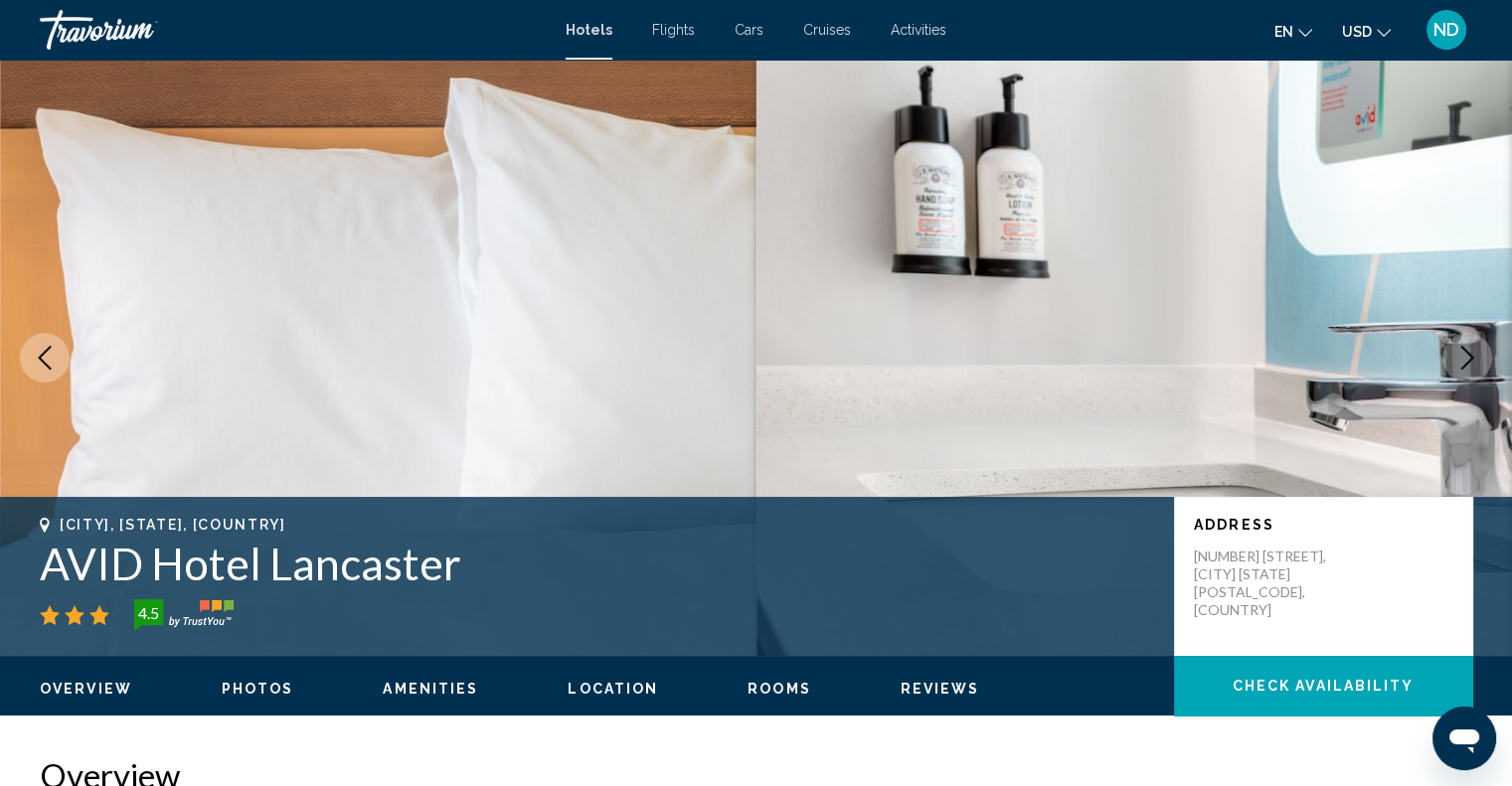 click 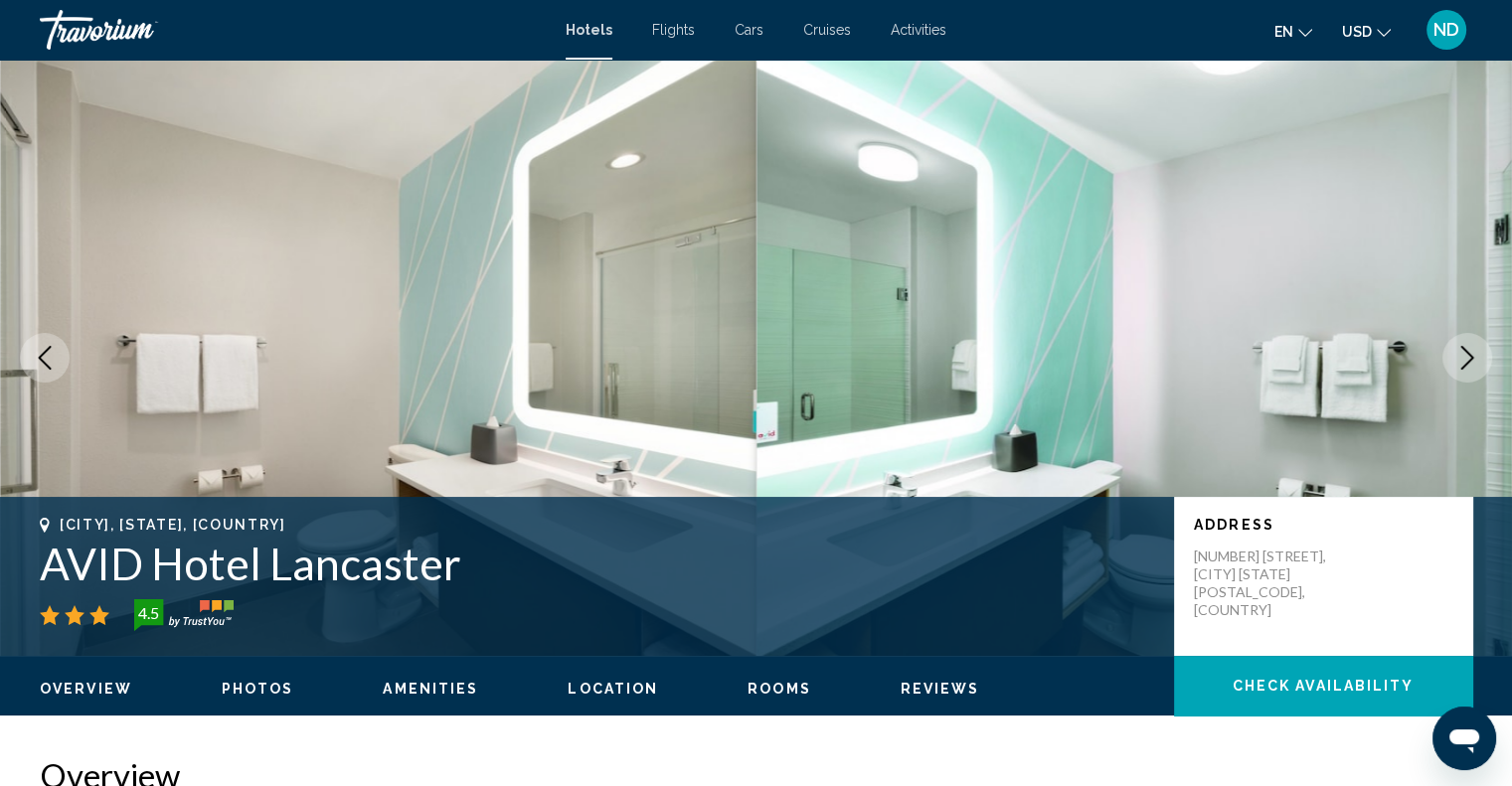 click 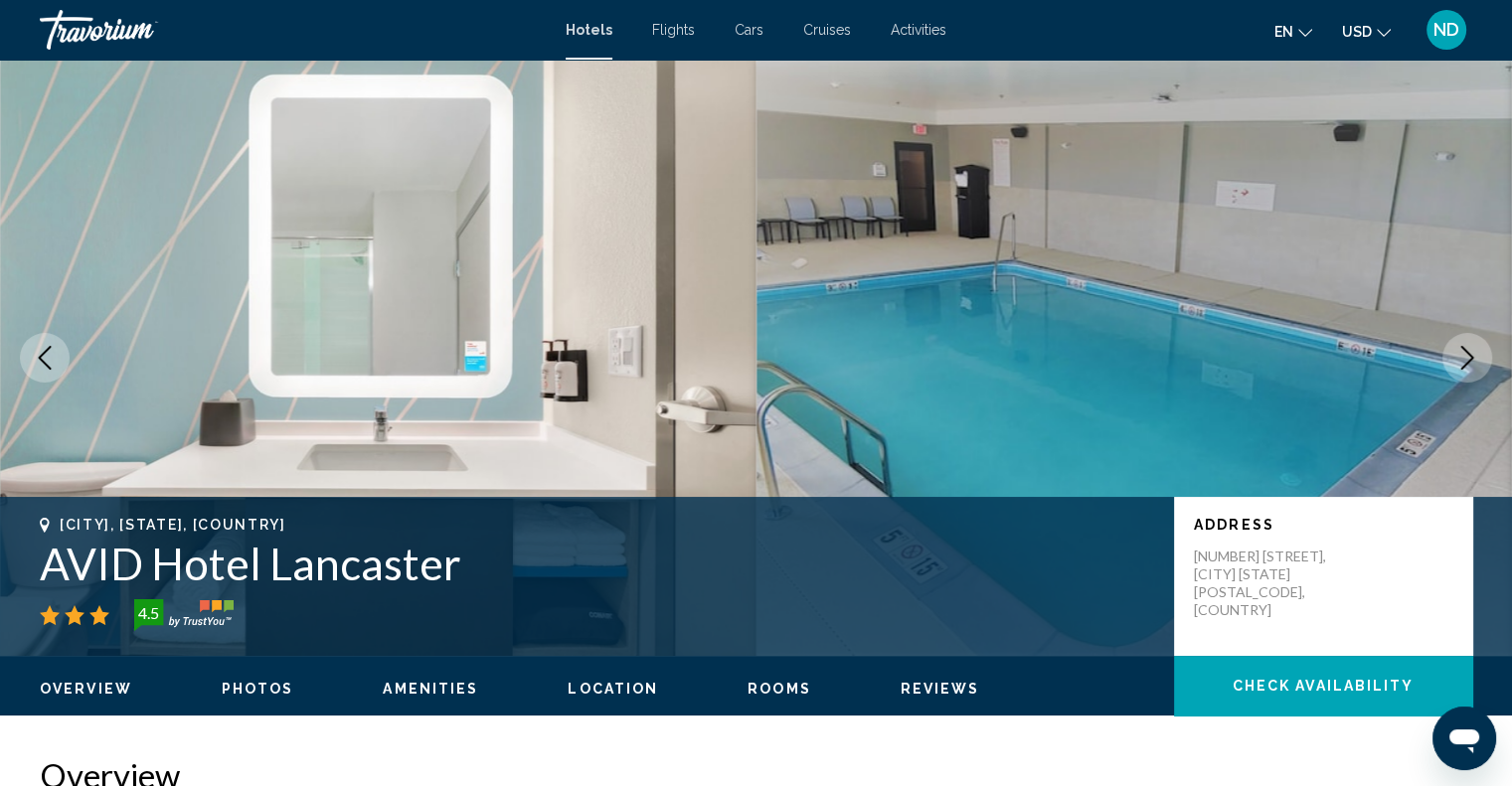 click 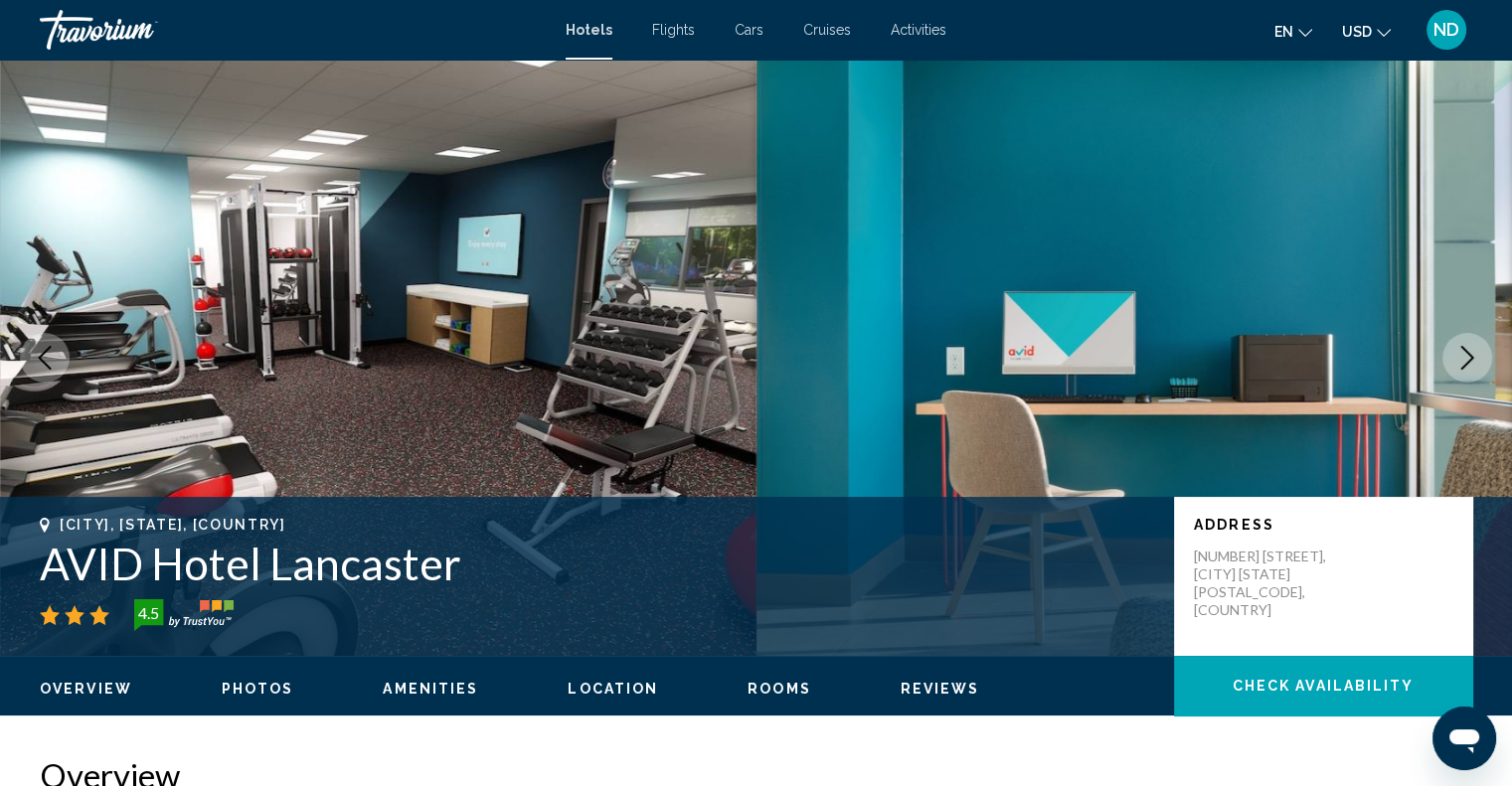 click 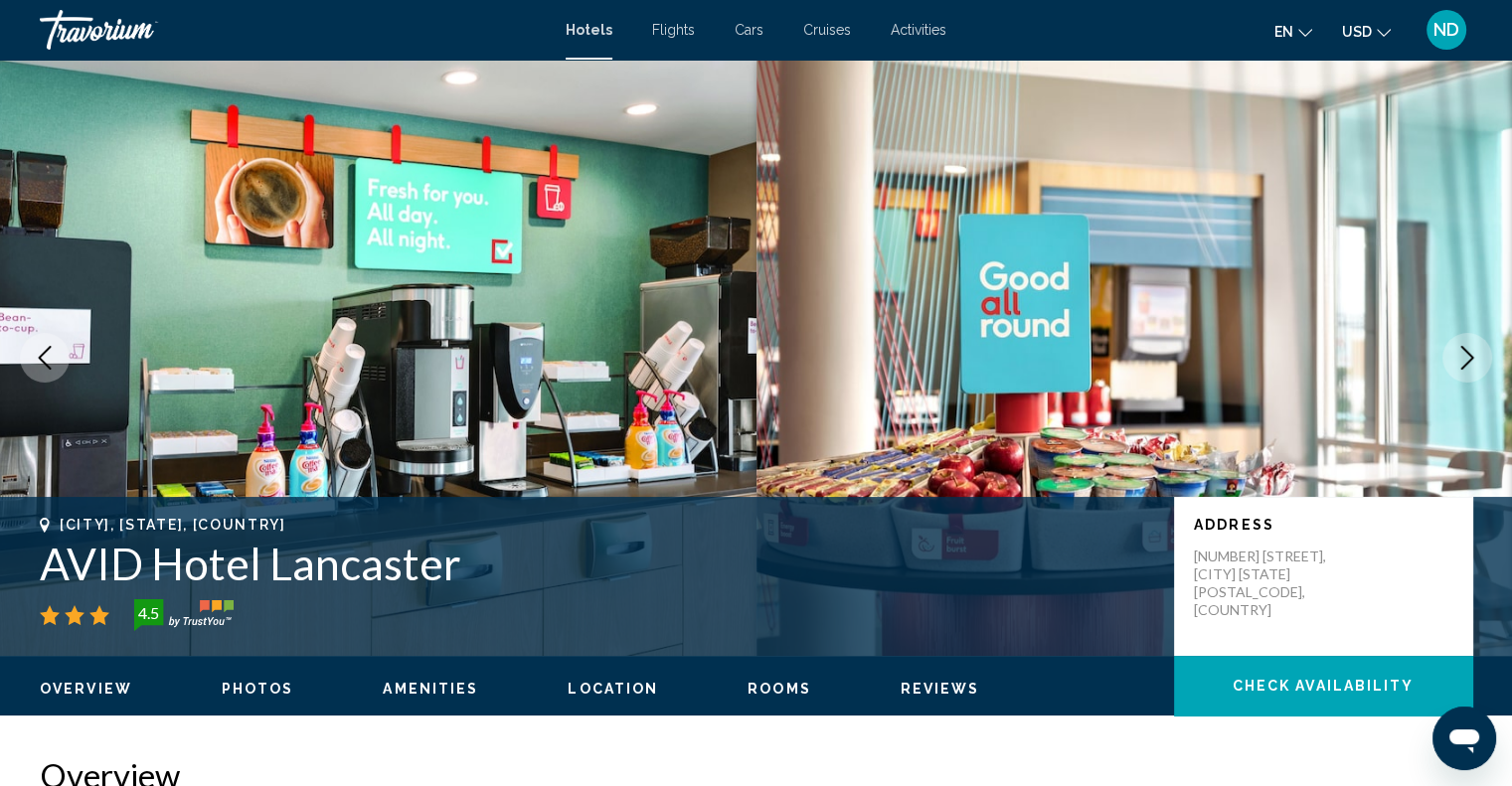 click 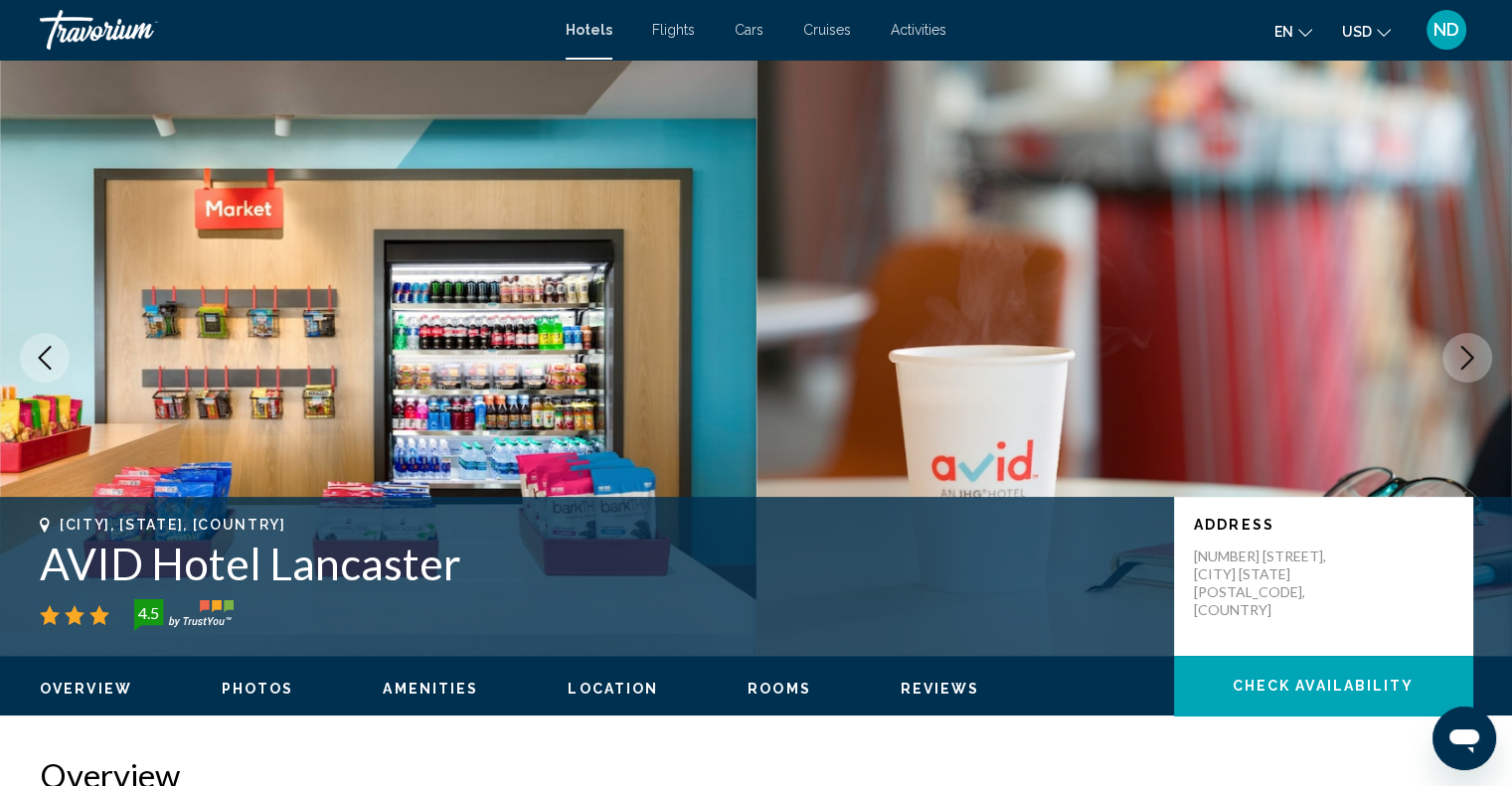 click 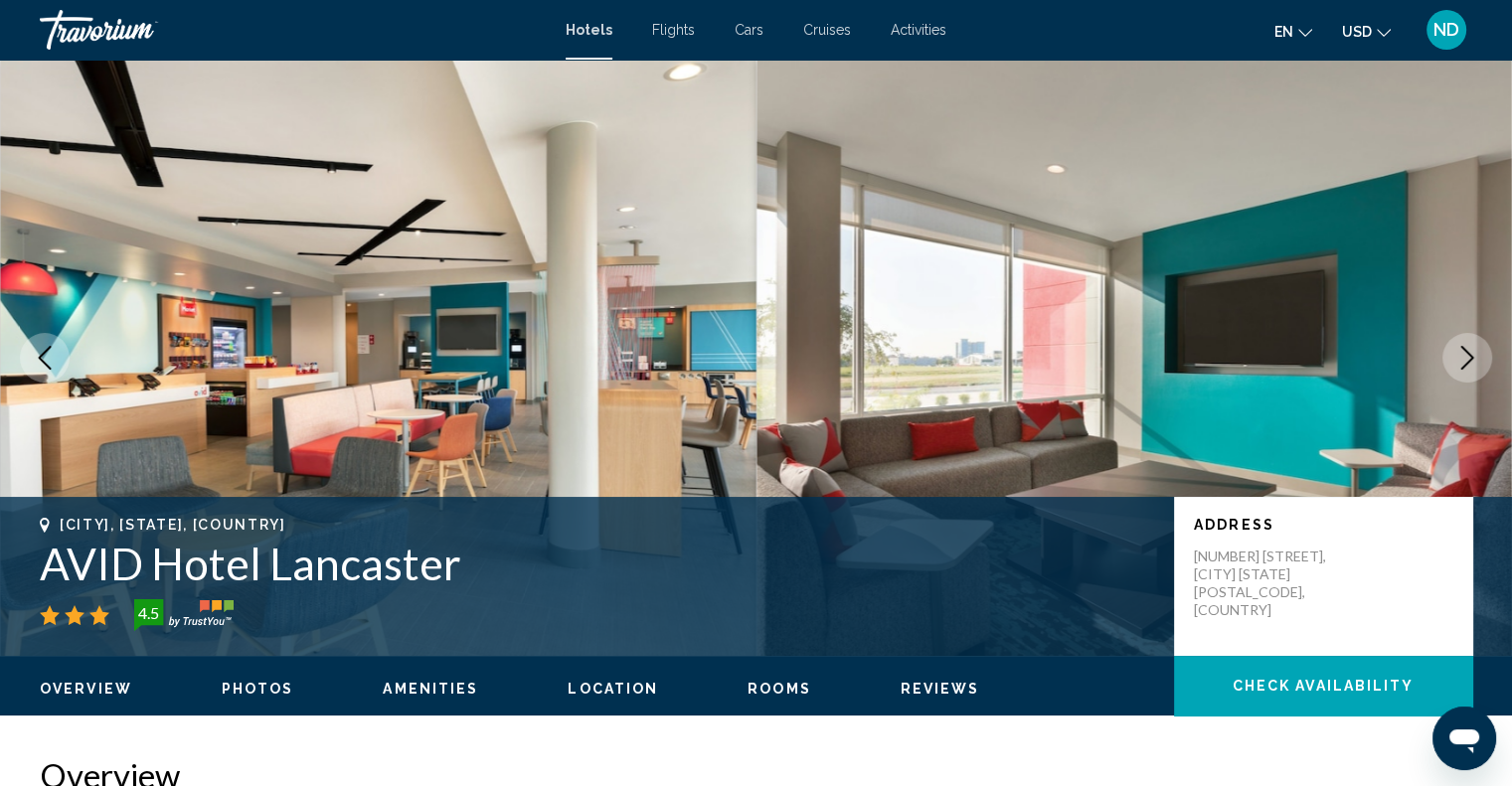click 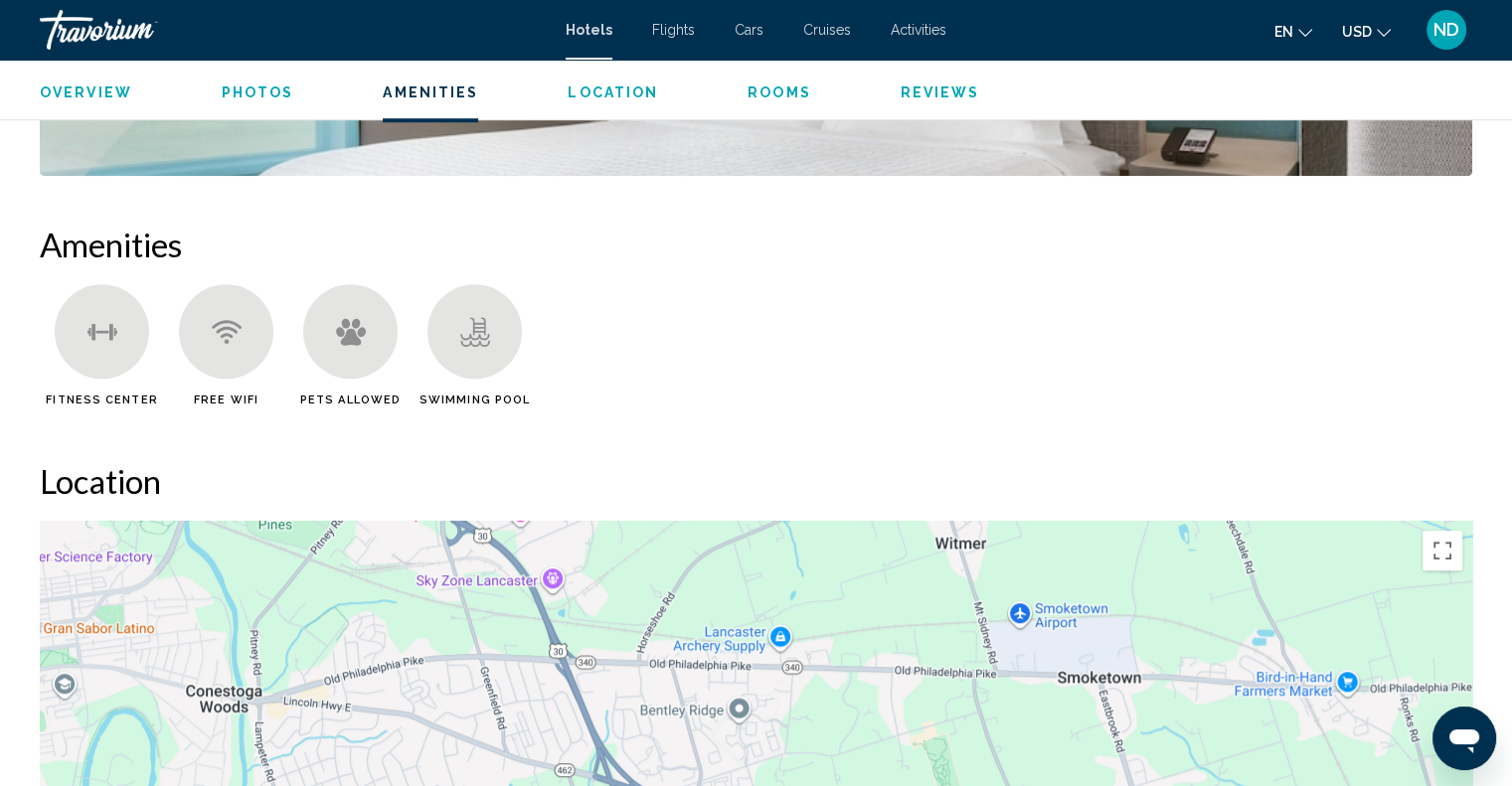 scroll, scrollTop: 1474, scrollLeft: 0, axis: vertical 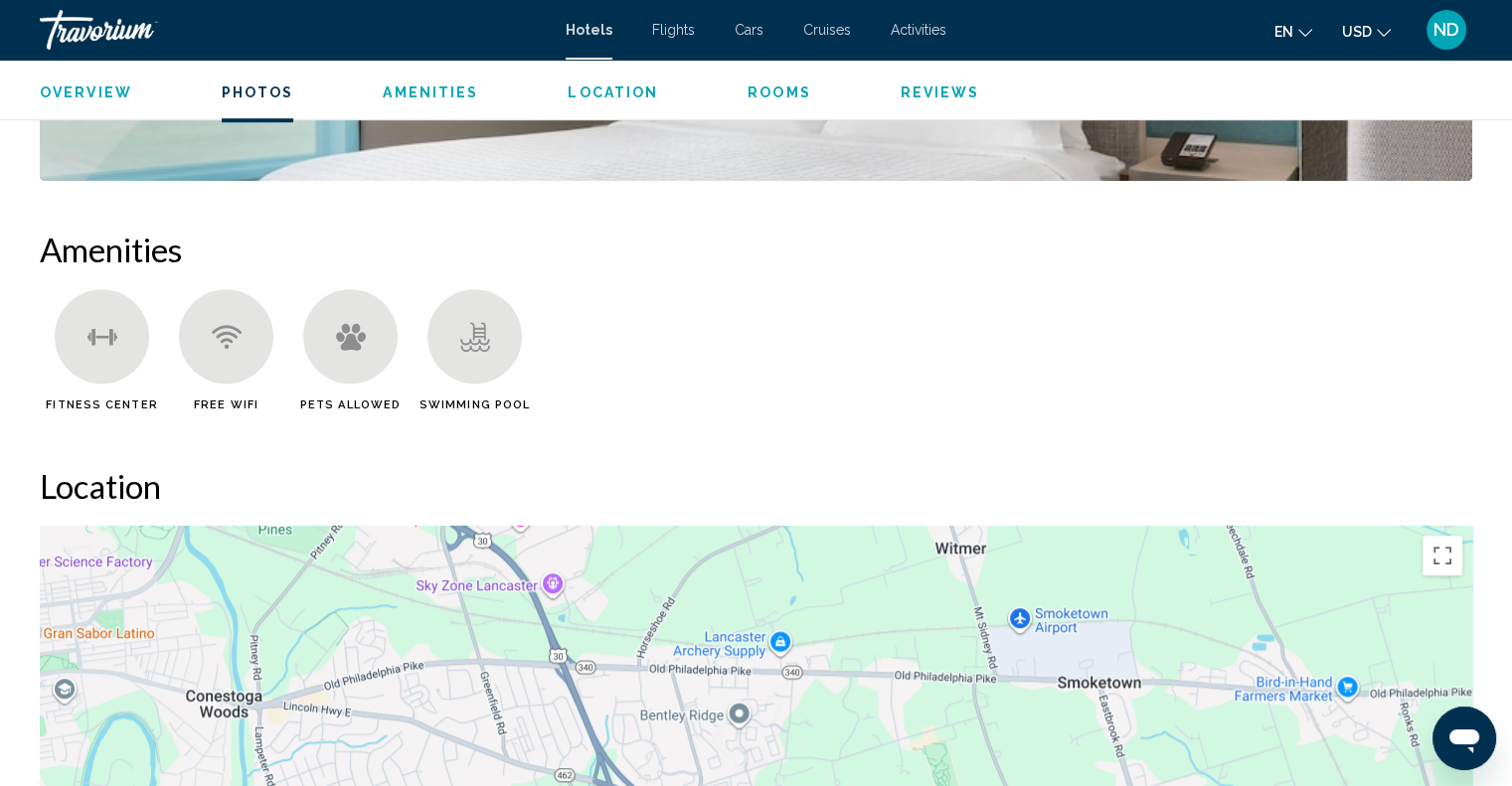 click on "Reviews" at bounding box center (940, 92) 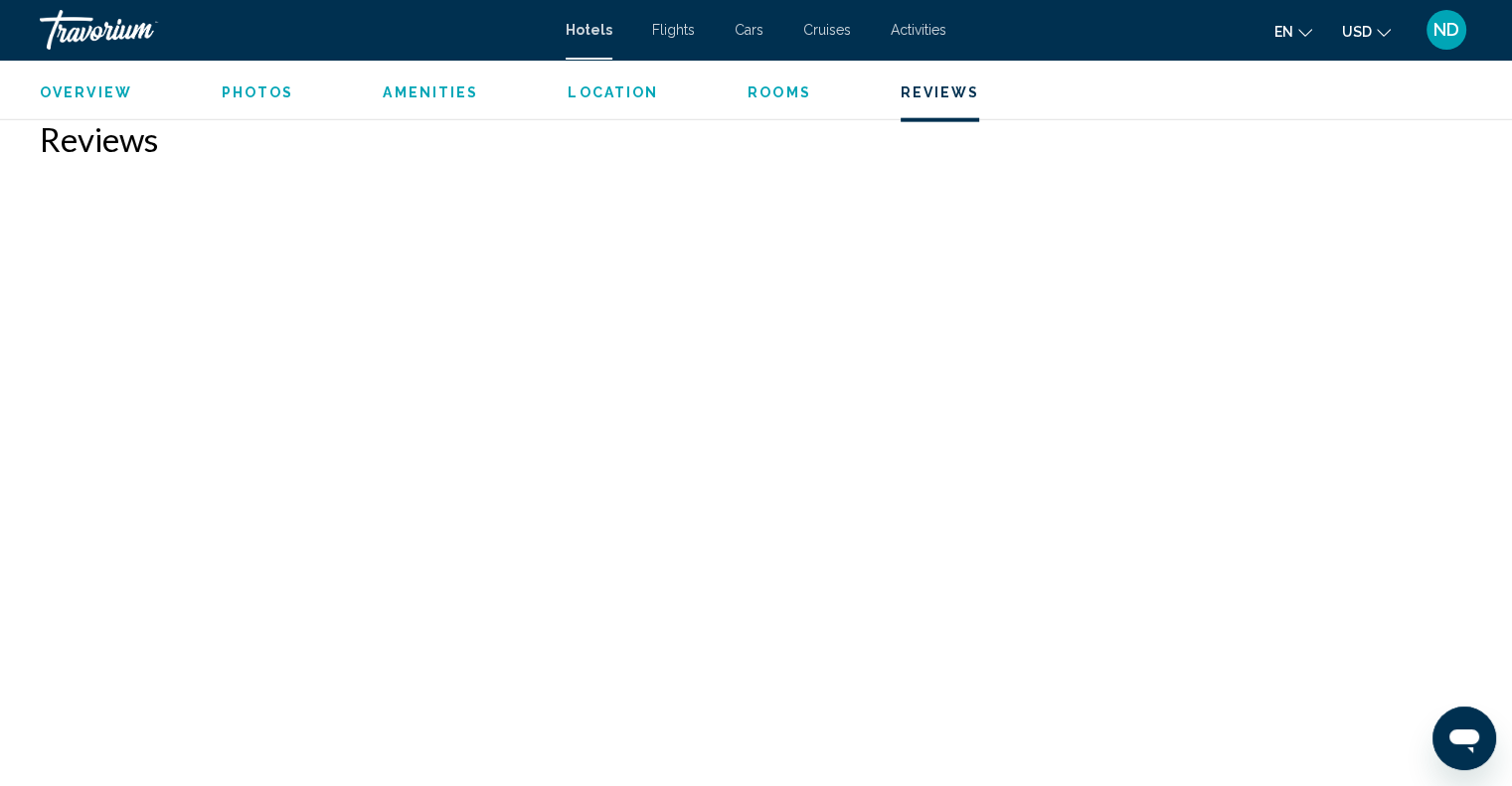scroll, scrollTop: 4772, scrollLeft: 0, axis: vertical 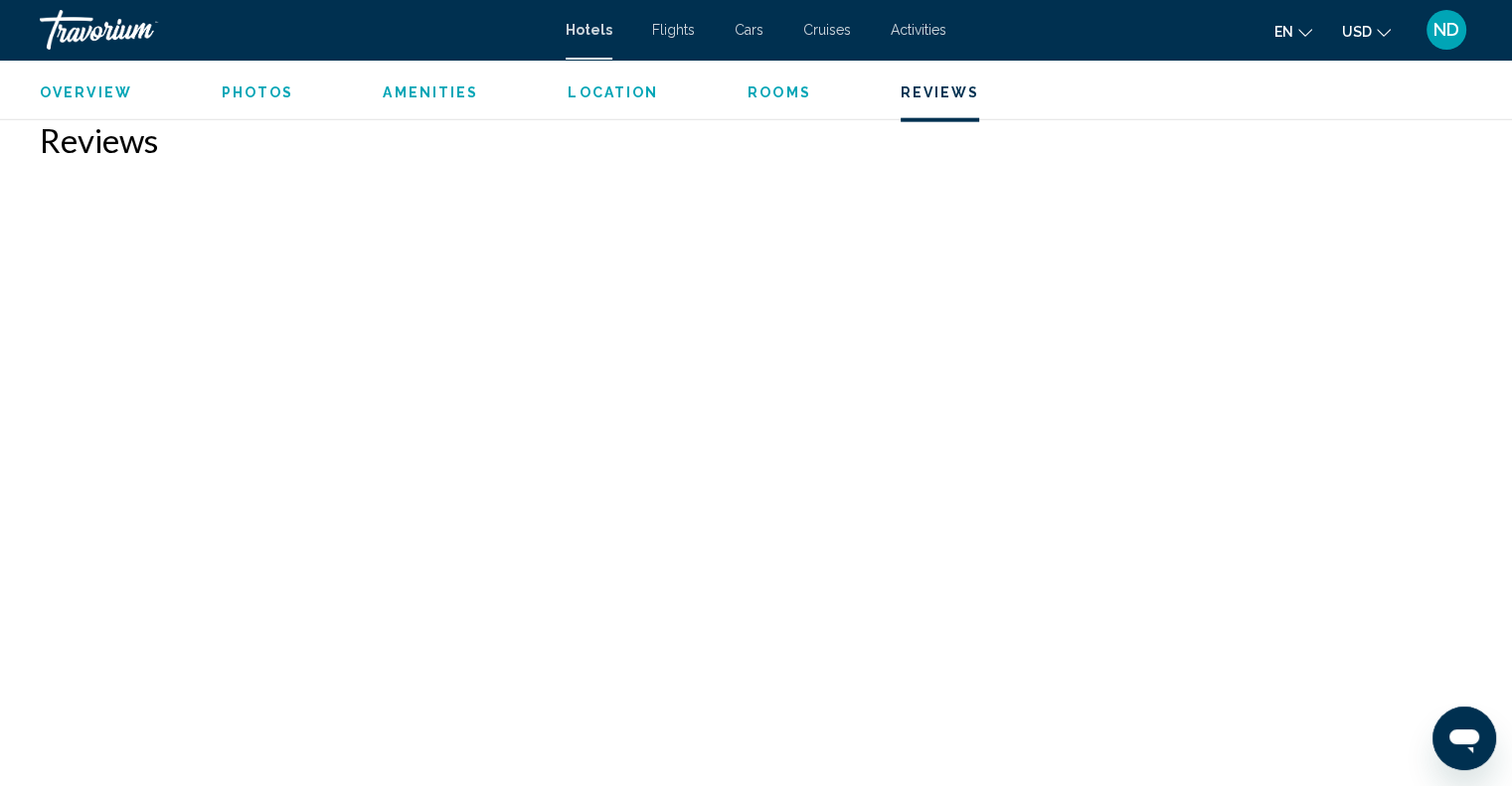 type 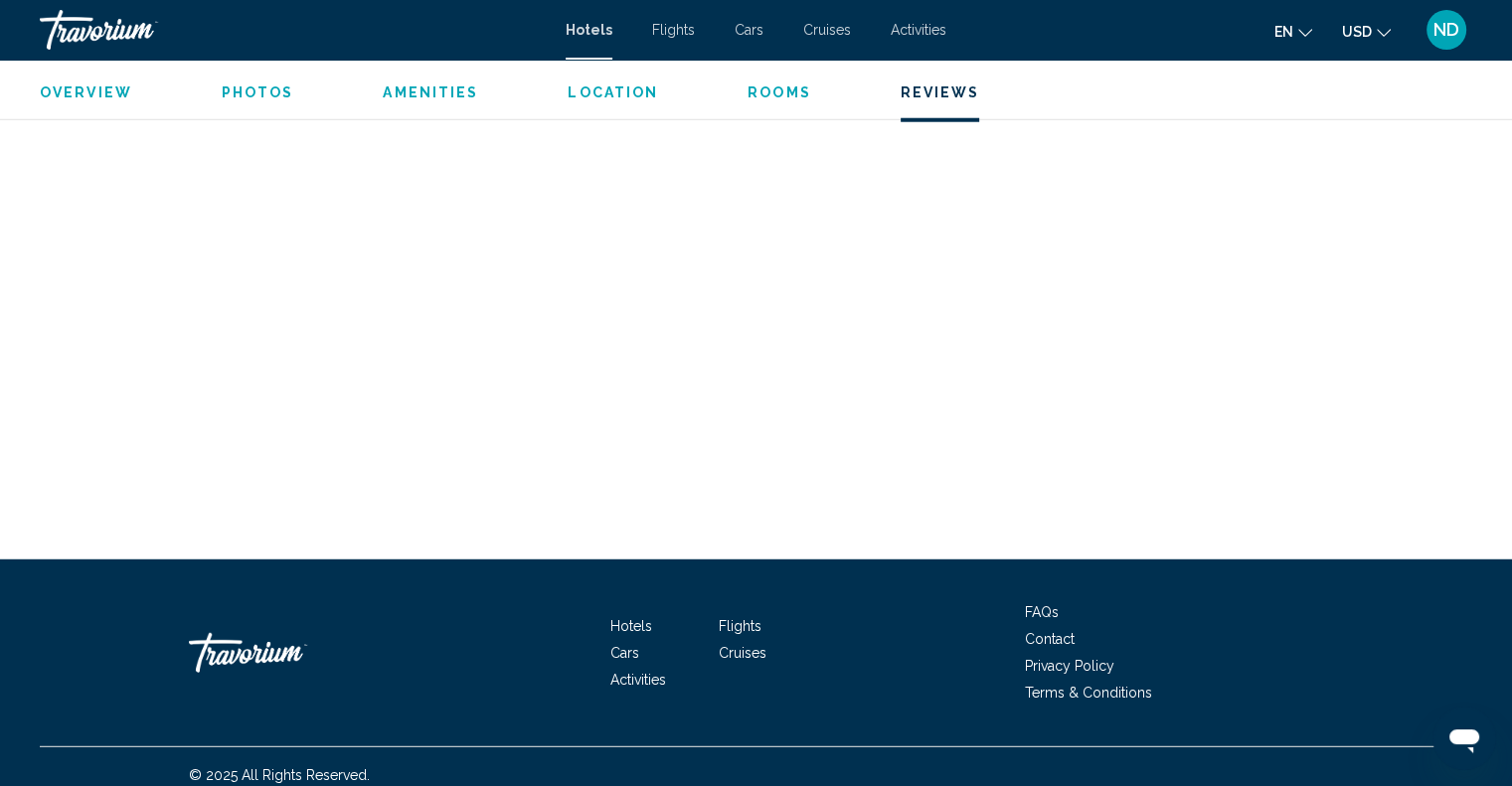 scroll, scrollTop: 5346, scrollLeft: 0, axis: vertical 